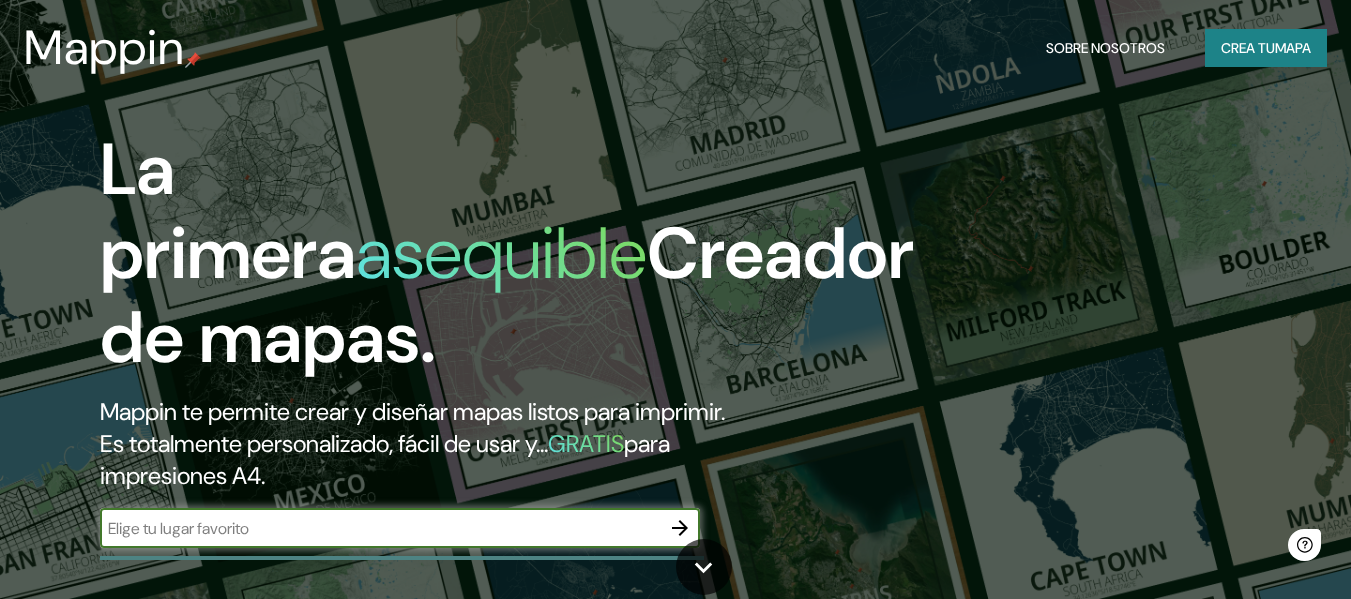 scroll, scrollTop: 0, scrollLeft: 0, axis: both 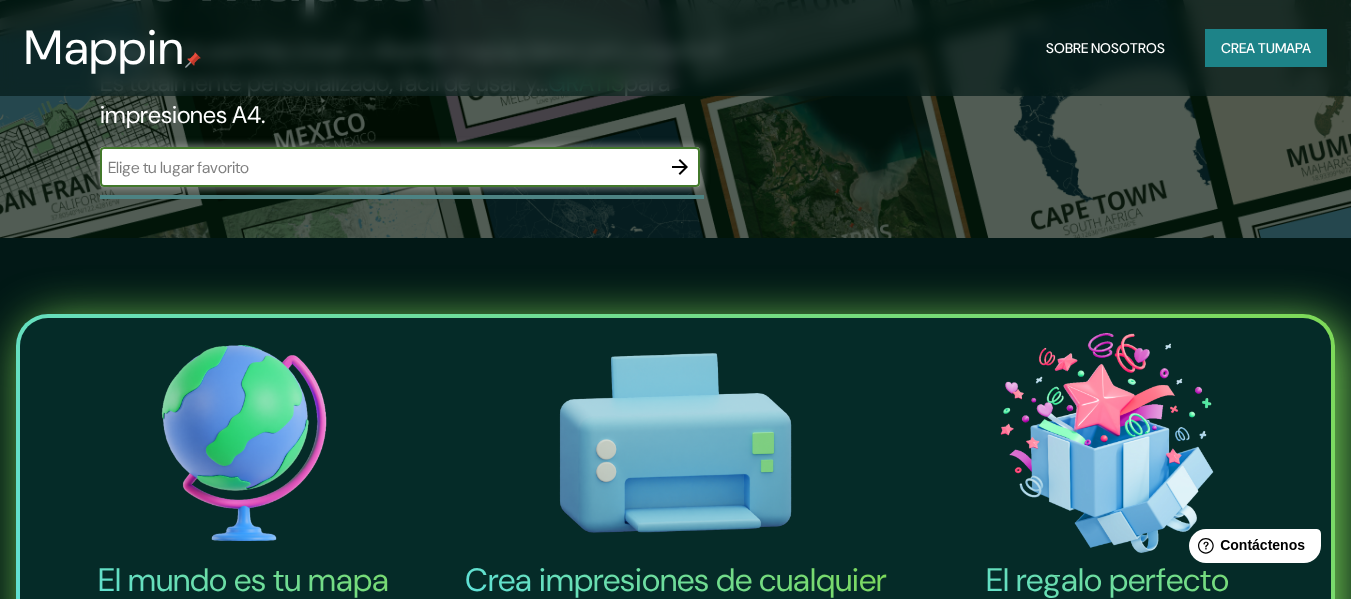 click 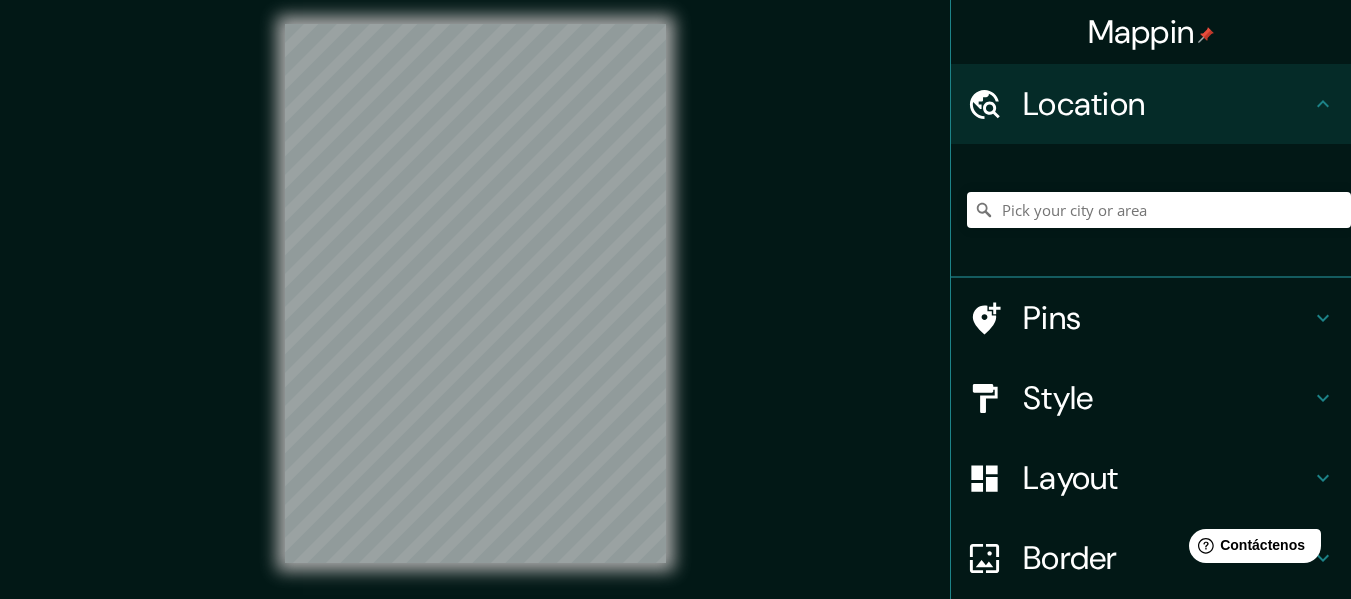 scroll, scrollTop: 0, scrollLeft: 0, axis: both 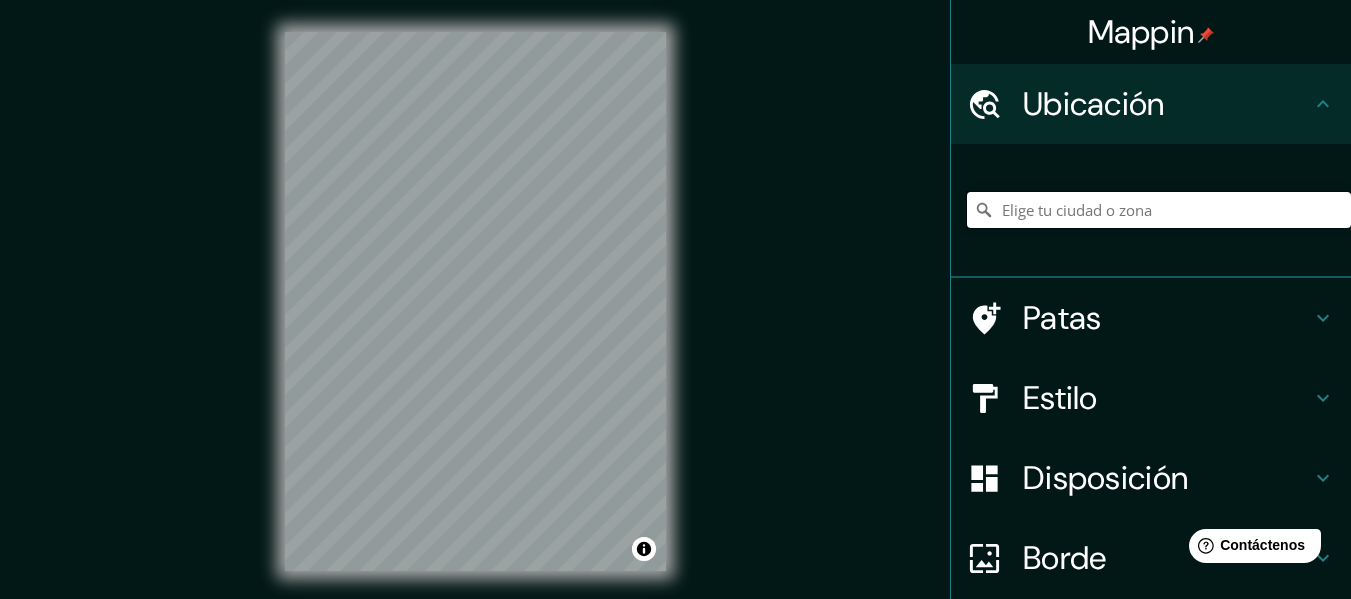 click at bounding box center [1159, 210] 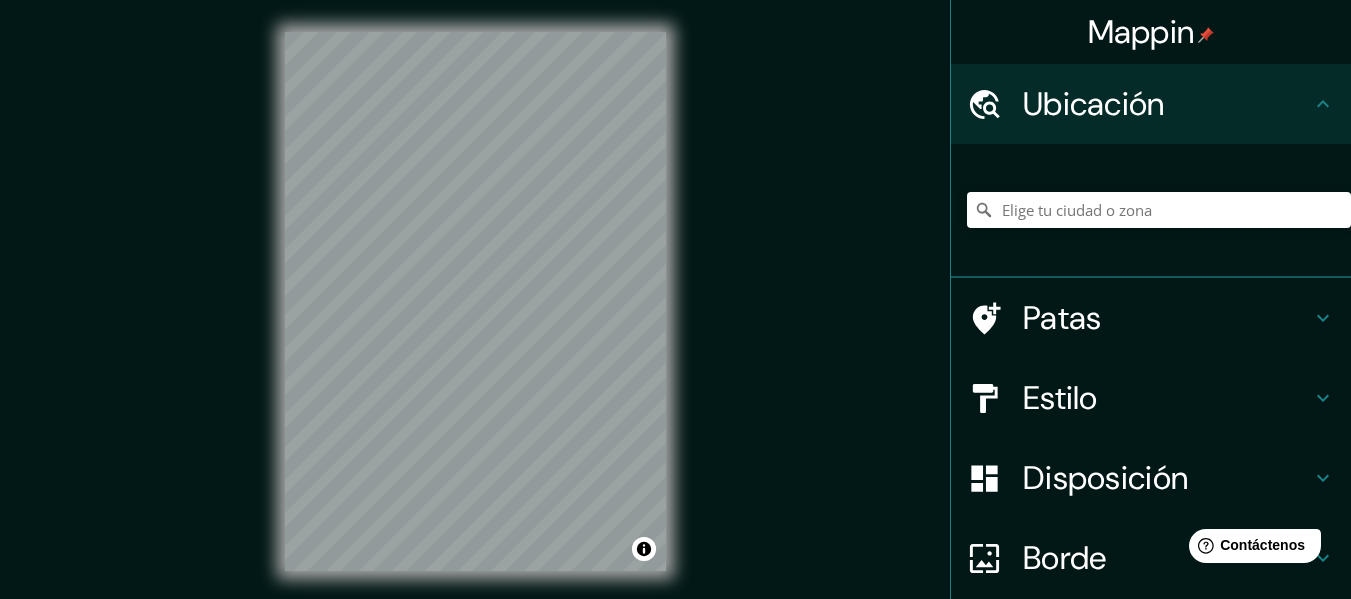 click on "Patas" at bounding box center (1167, 318) 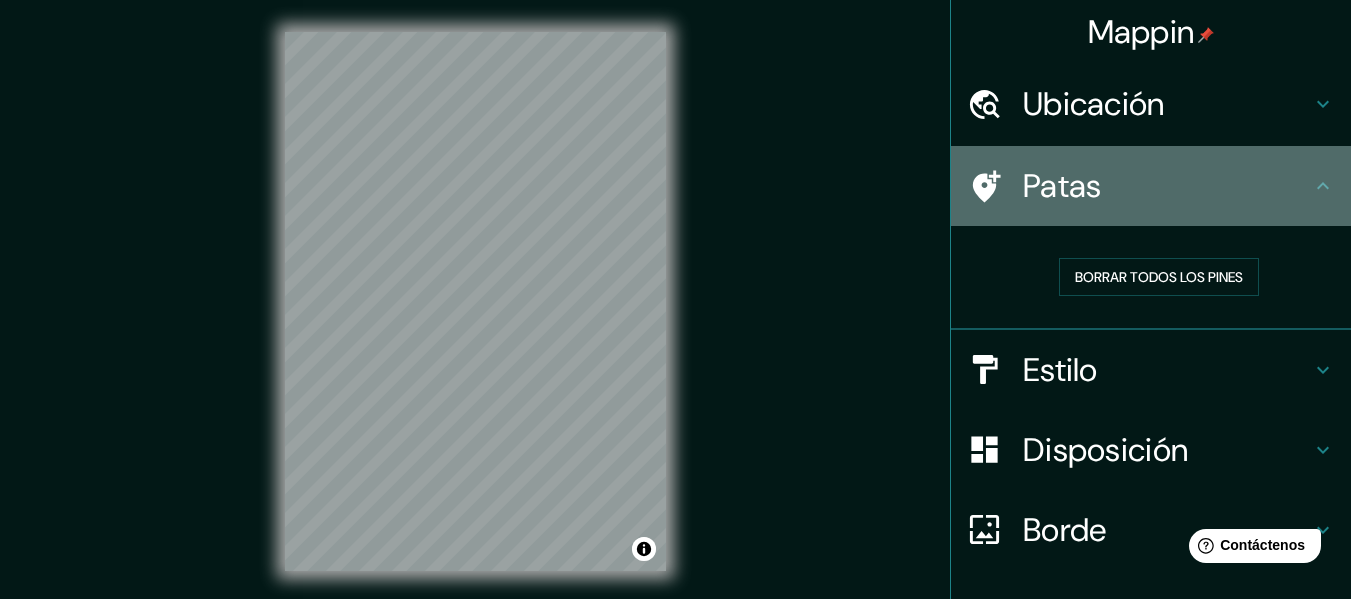 click 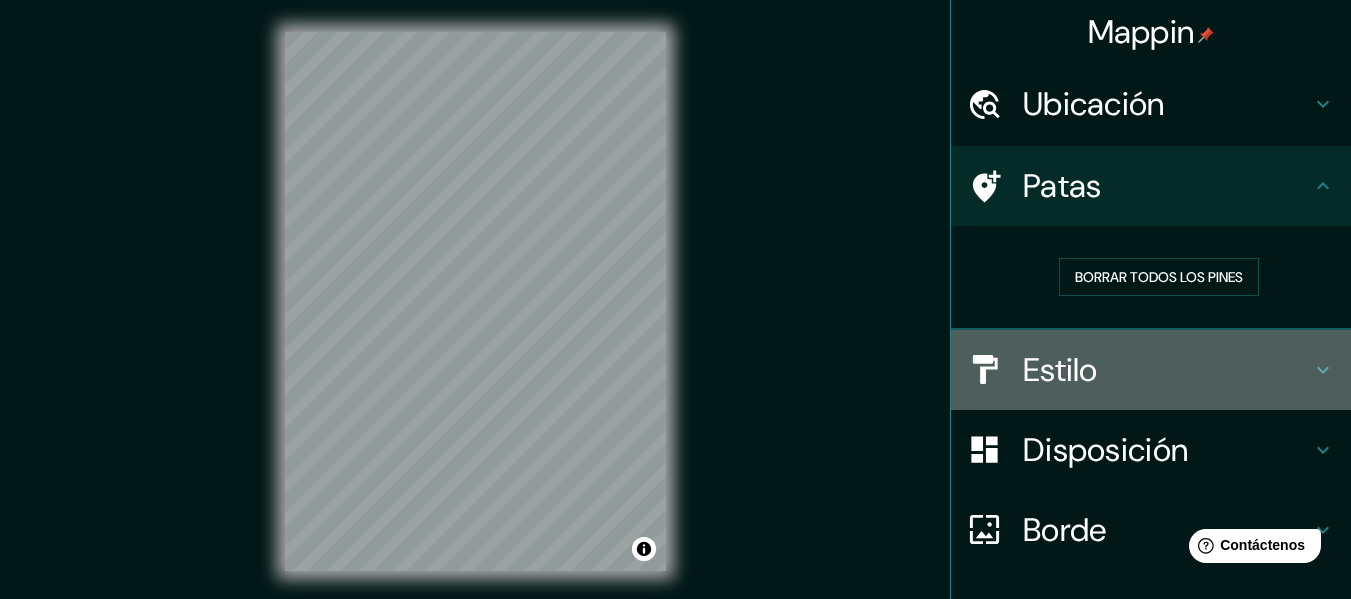 click on "Estilo" at bounding box center [1167, 370] 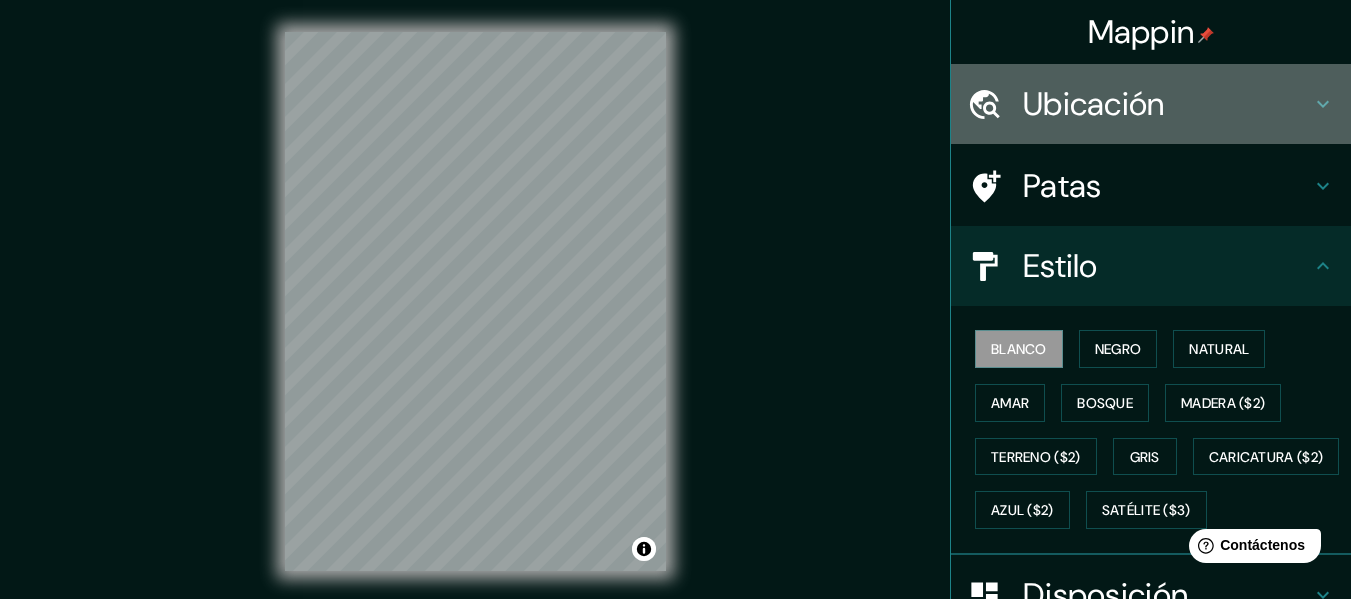 click on "Ubicación" at bounding box center [1167, 104] 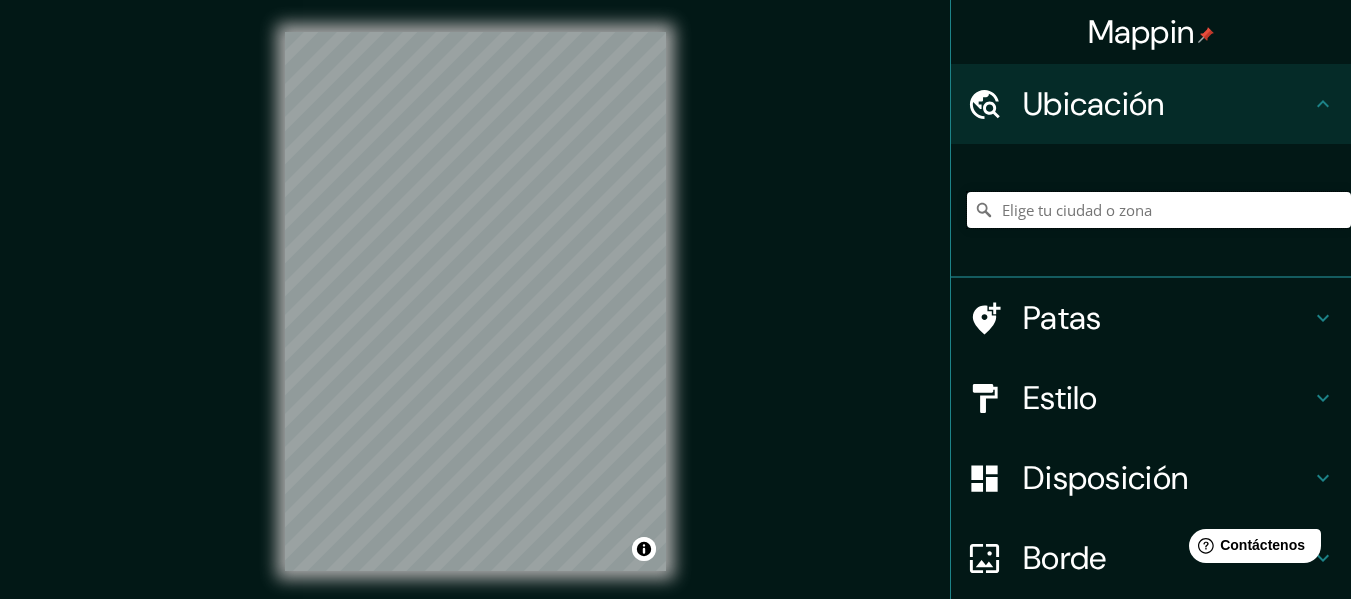 click at bounding box center [1159, 210] 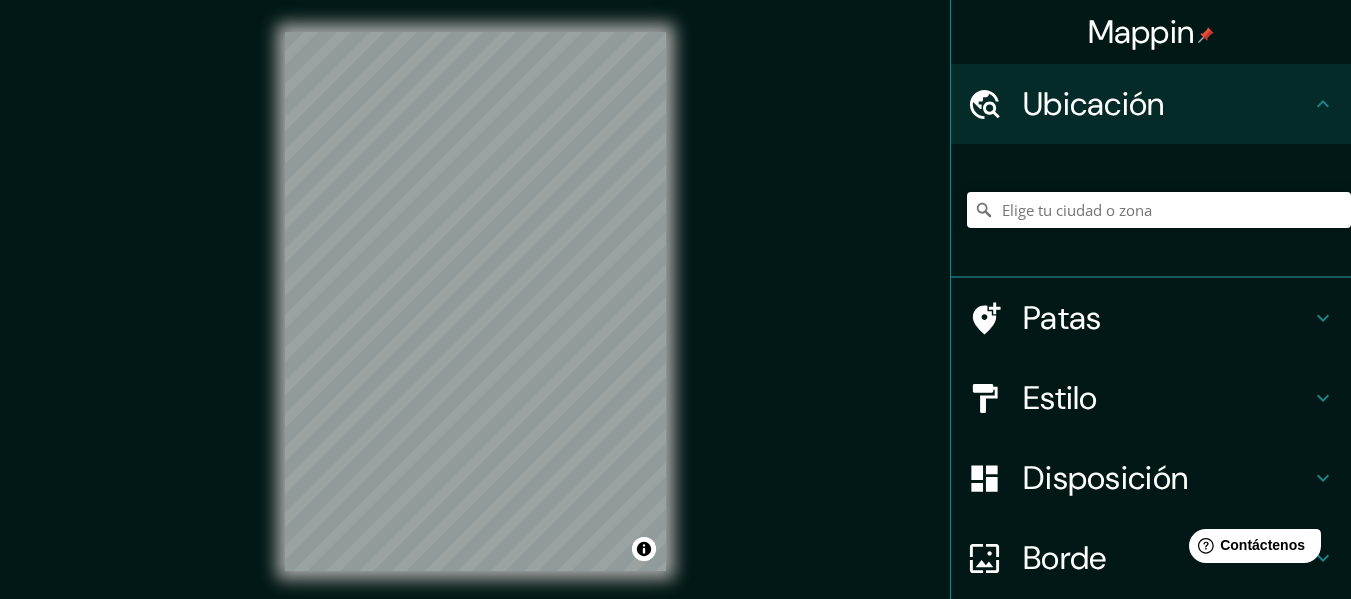 click at bounding box center (1159, 210) 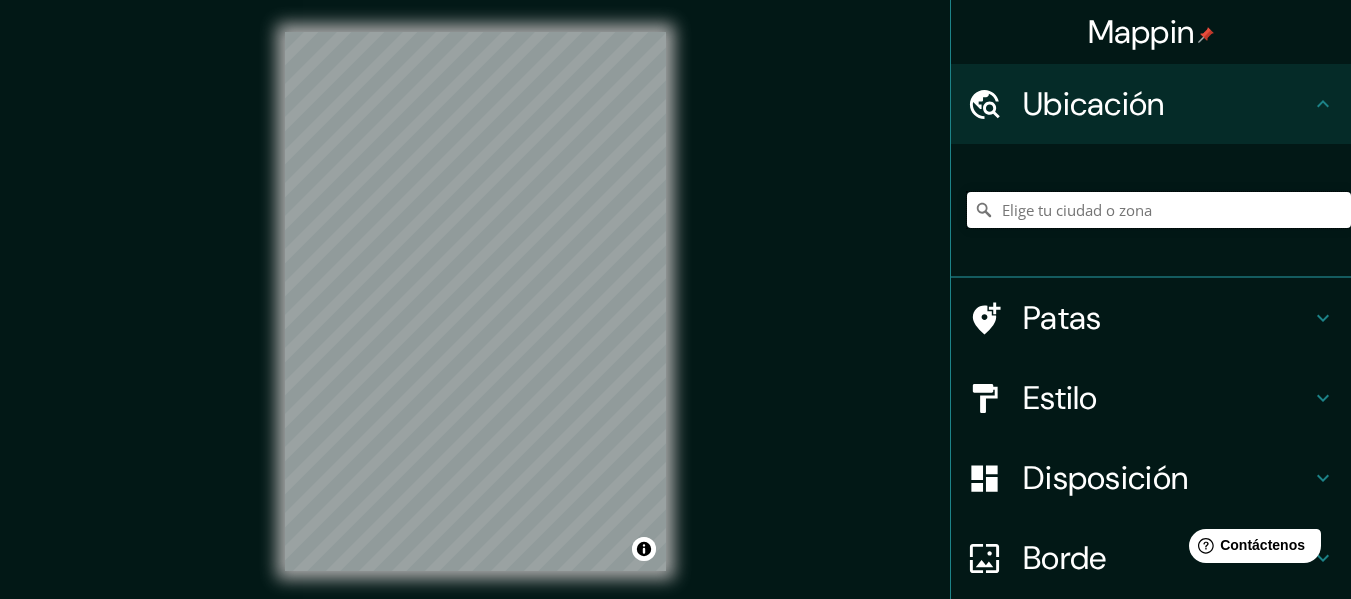 click at bounding box center [1159, 210] 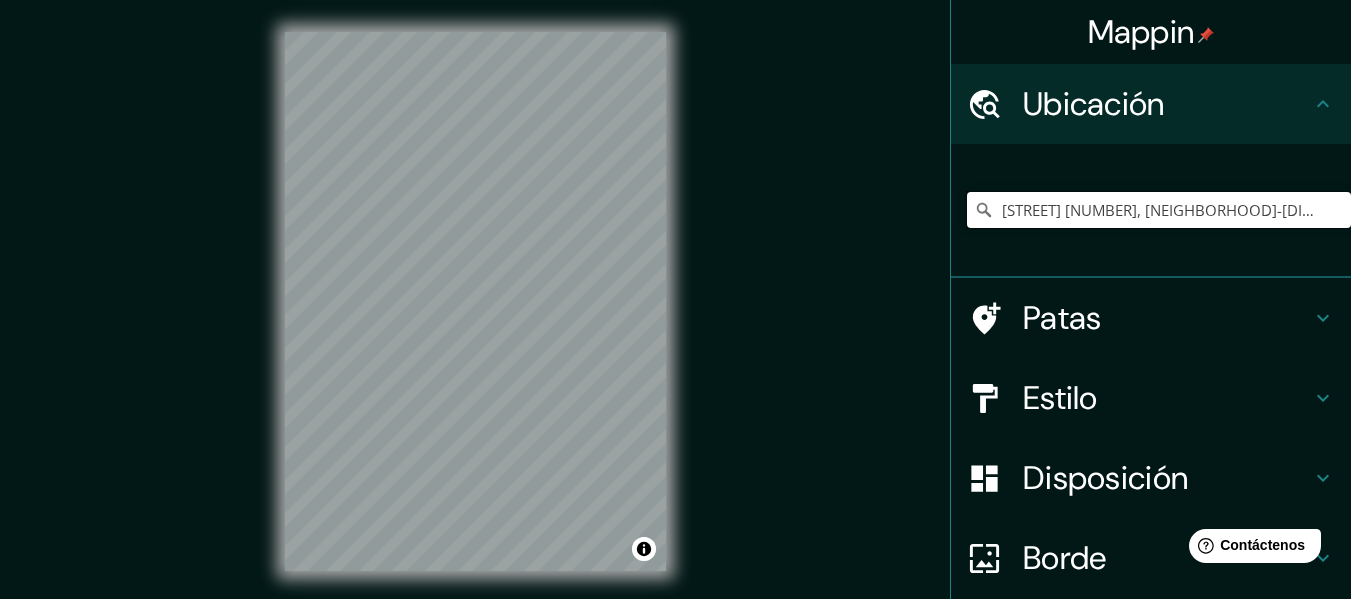 scroll, scrollTop: 0, scrollLeft: 78, axis: horizontal 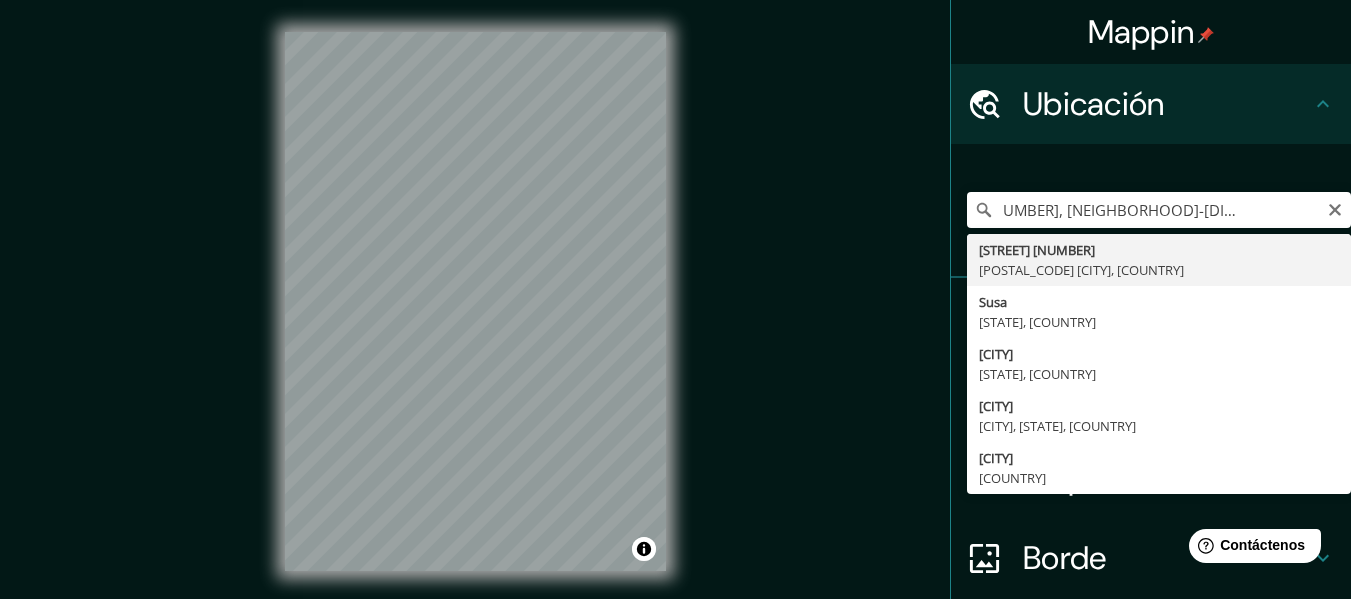 type on "Calle 201 49-33, 111166 Bogotá, Colombia" 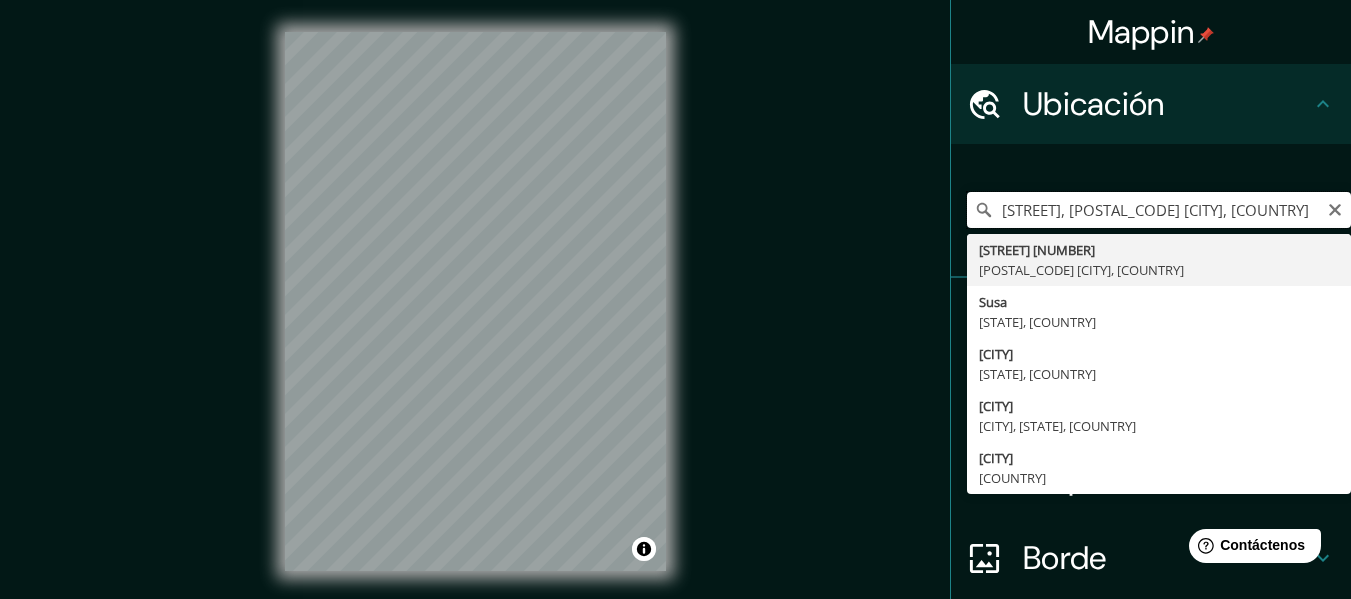 scroll, scrollTop: 0, scrollLeft: 0, axis: both 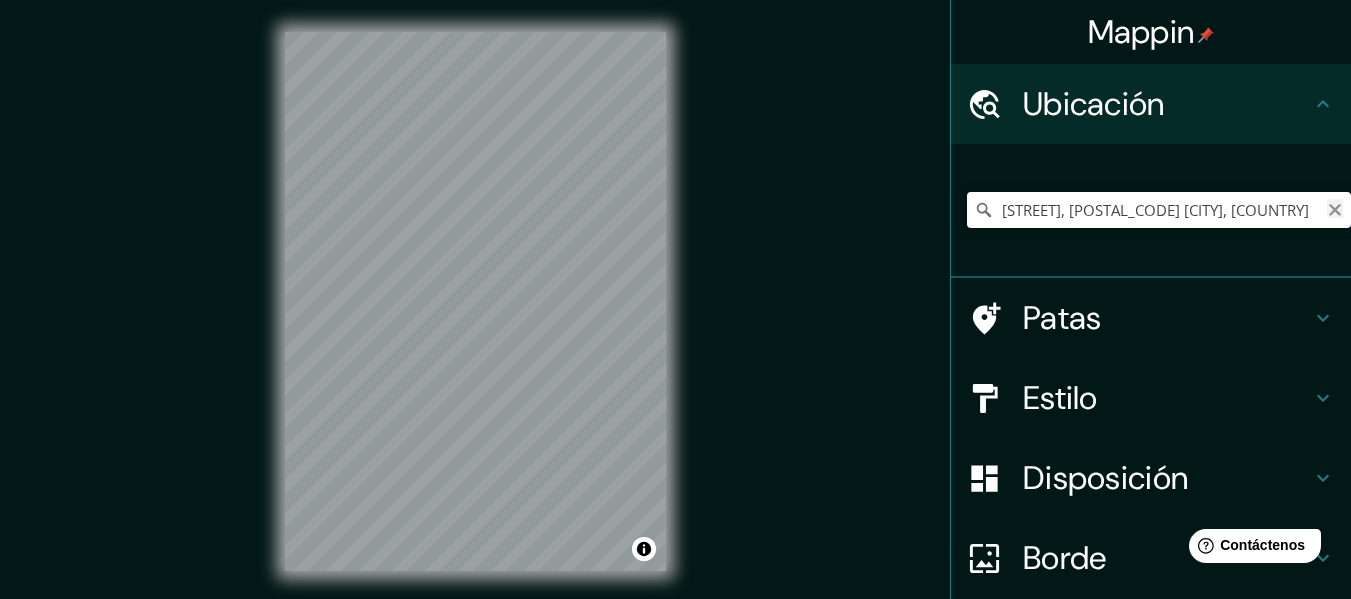 click 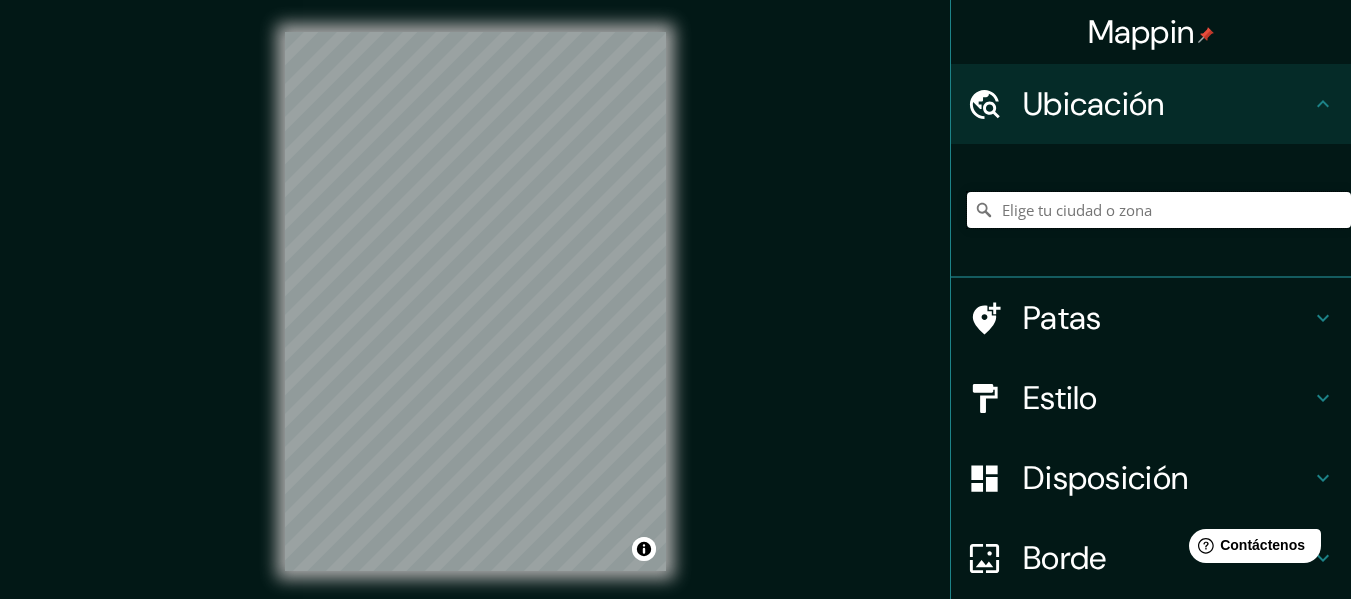 paste on "Calle 201 #49-33, Bogotá" 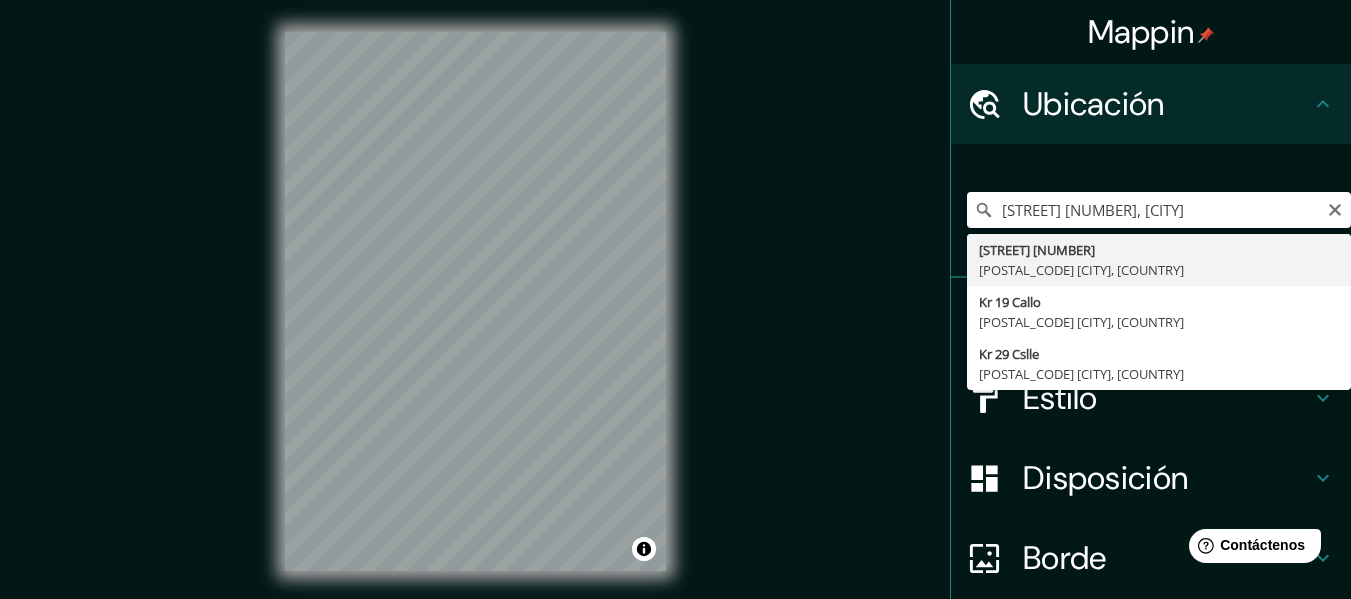 type on "Calle 201 49-33, 111166 Bogotá, Colombia" 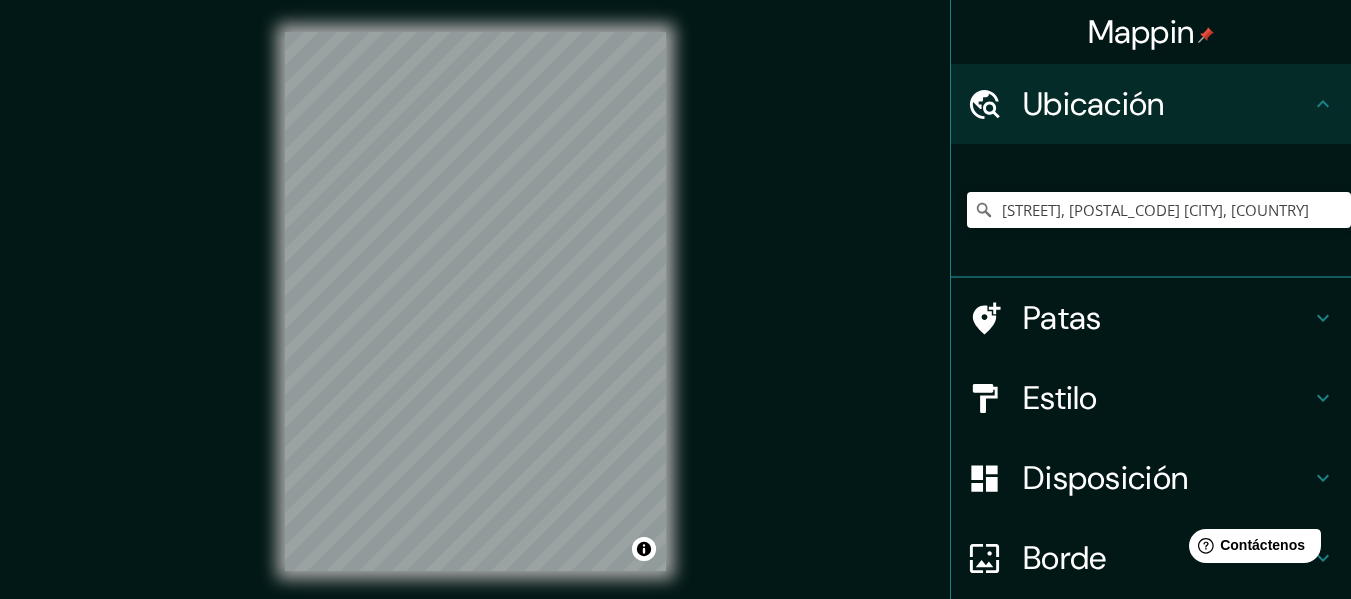 click on "Estilo" at bounding box center [1167, 398] 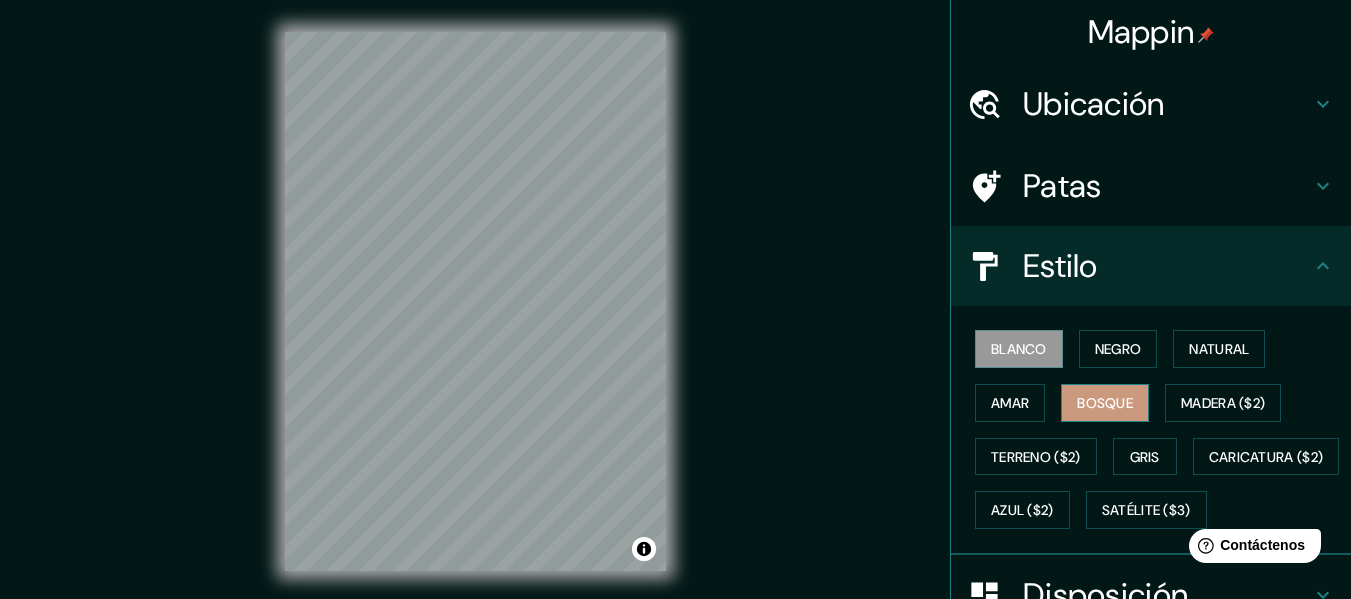 click on "Bosque" at bounding box center (1105, 403) 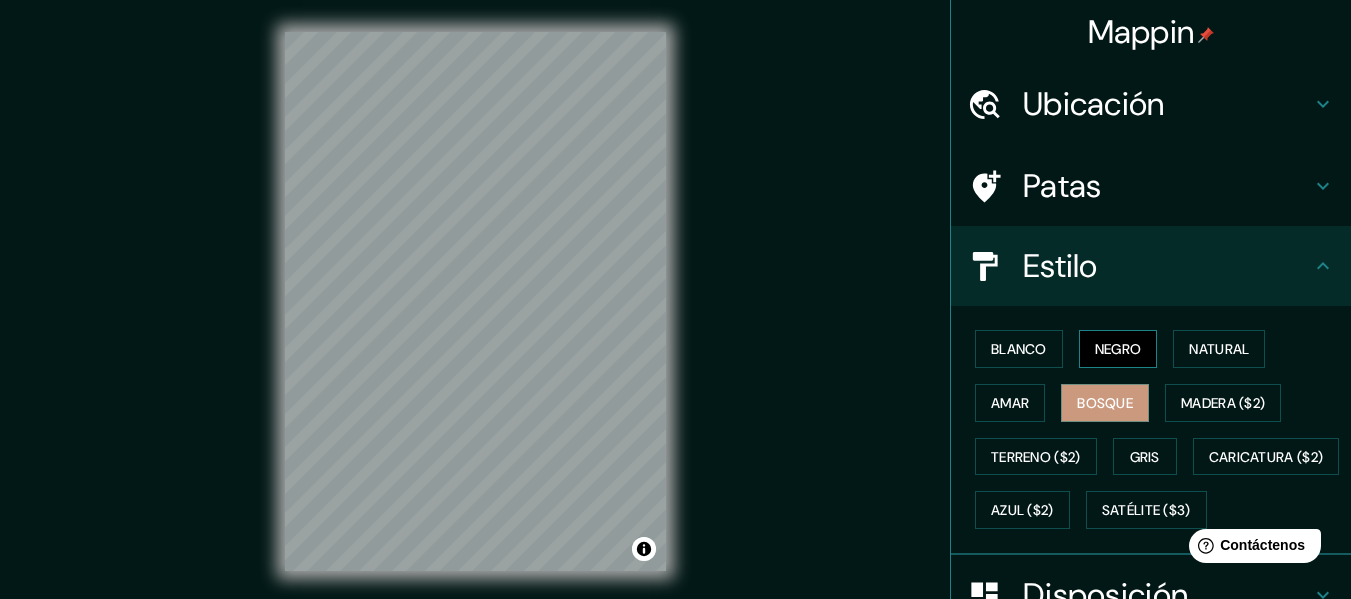 click on "Negro" at bounding box center (1118, 349) 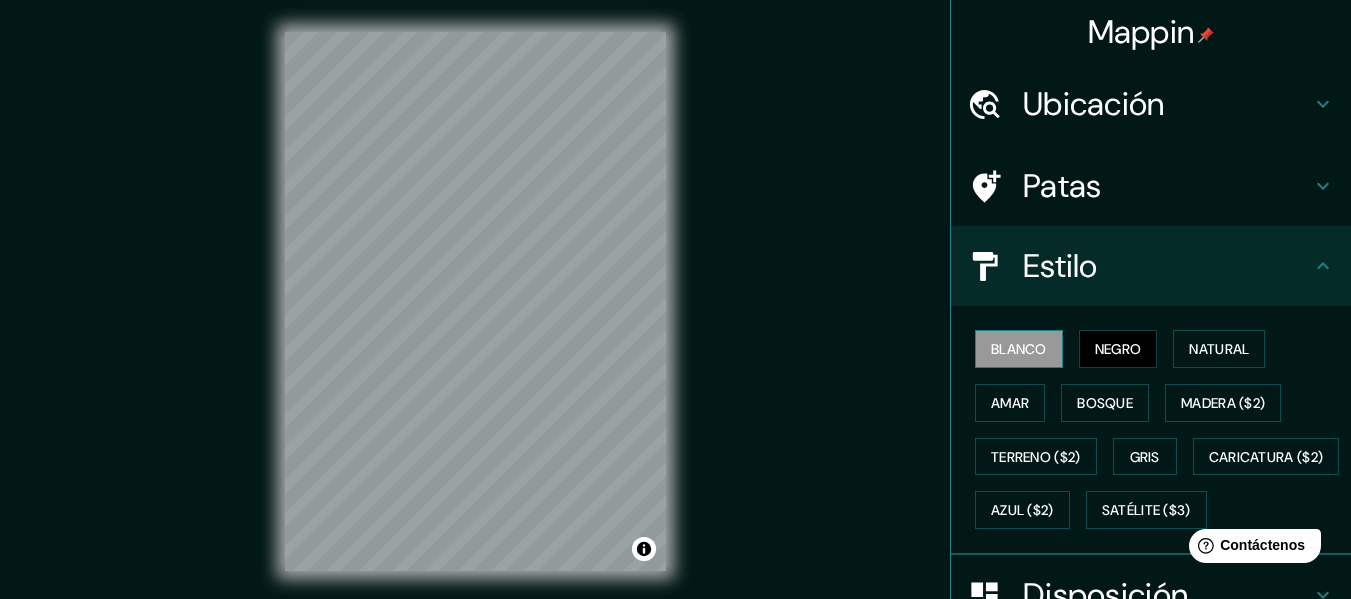click on "Blanco" at bounding box center (1019, 349) 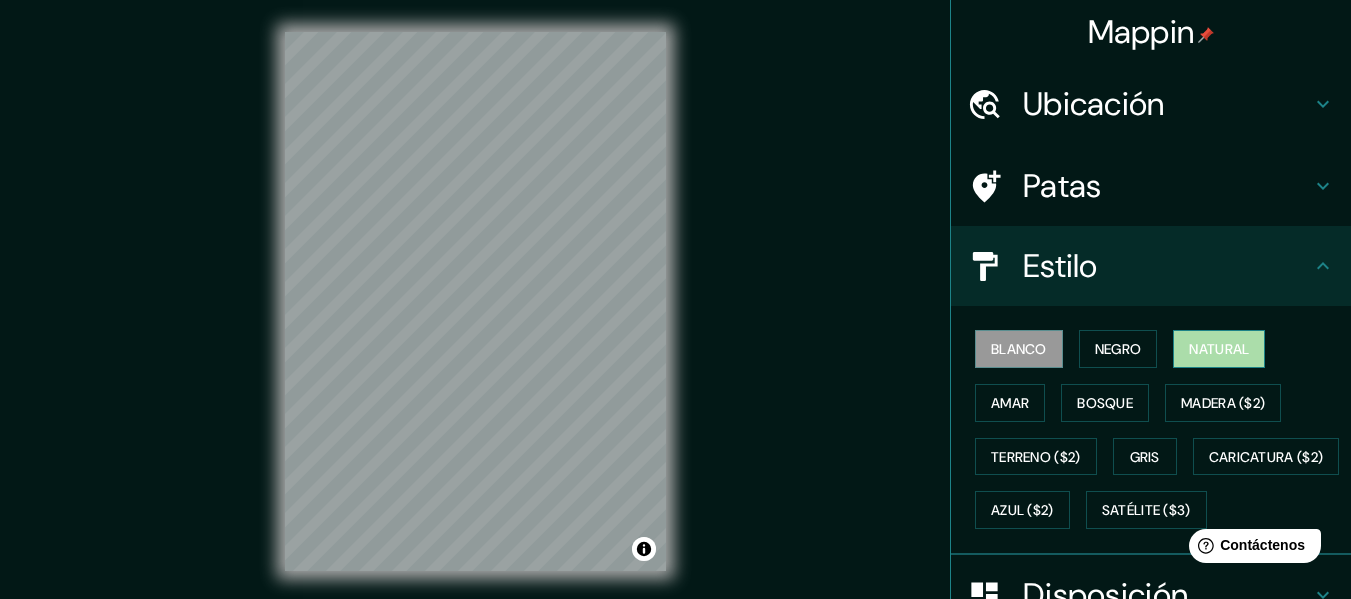 click on "Natural" at bounding box center (1219, 349) 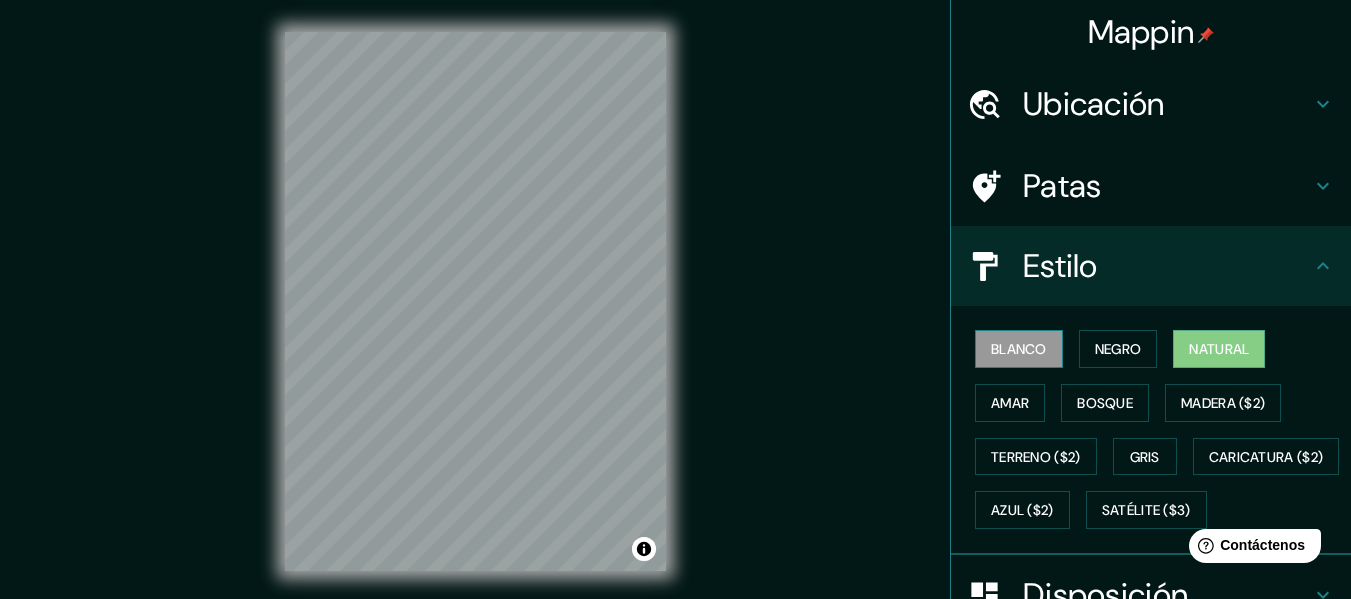 click on "Blanco" at bounding box center (1019, 349) 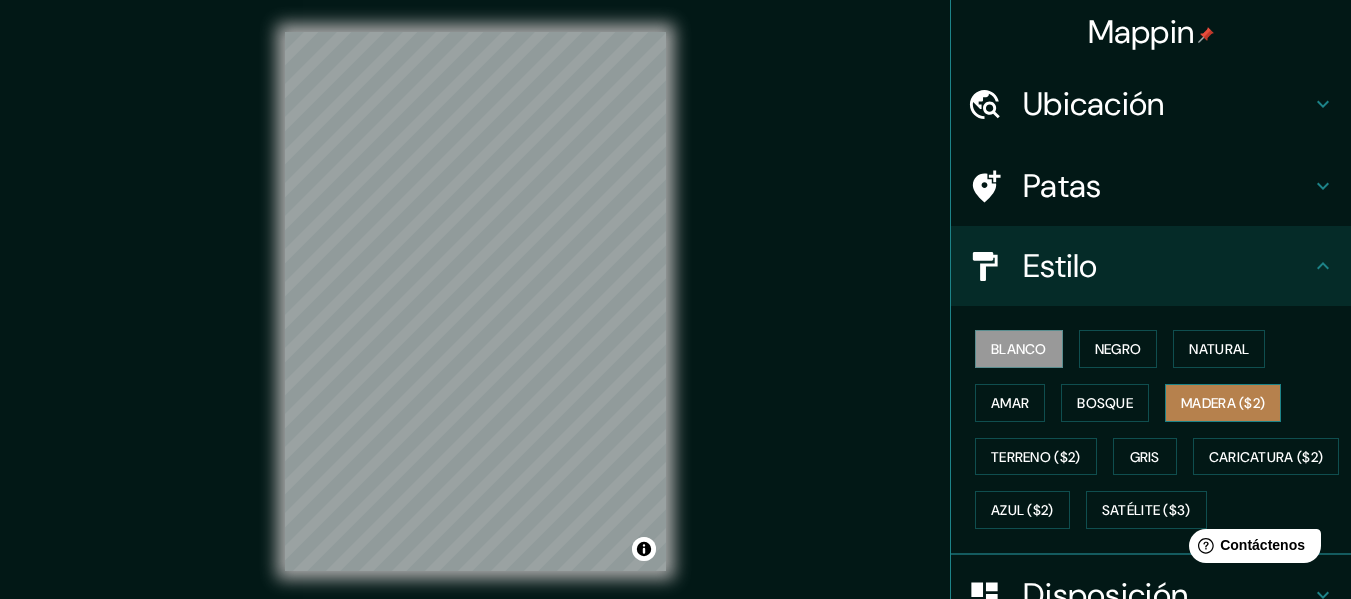 click on "Madera ($2)" at bounding box center [1223, 403] 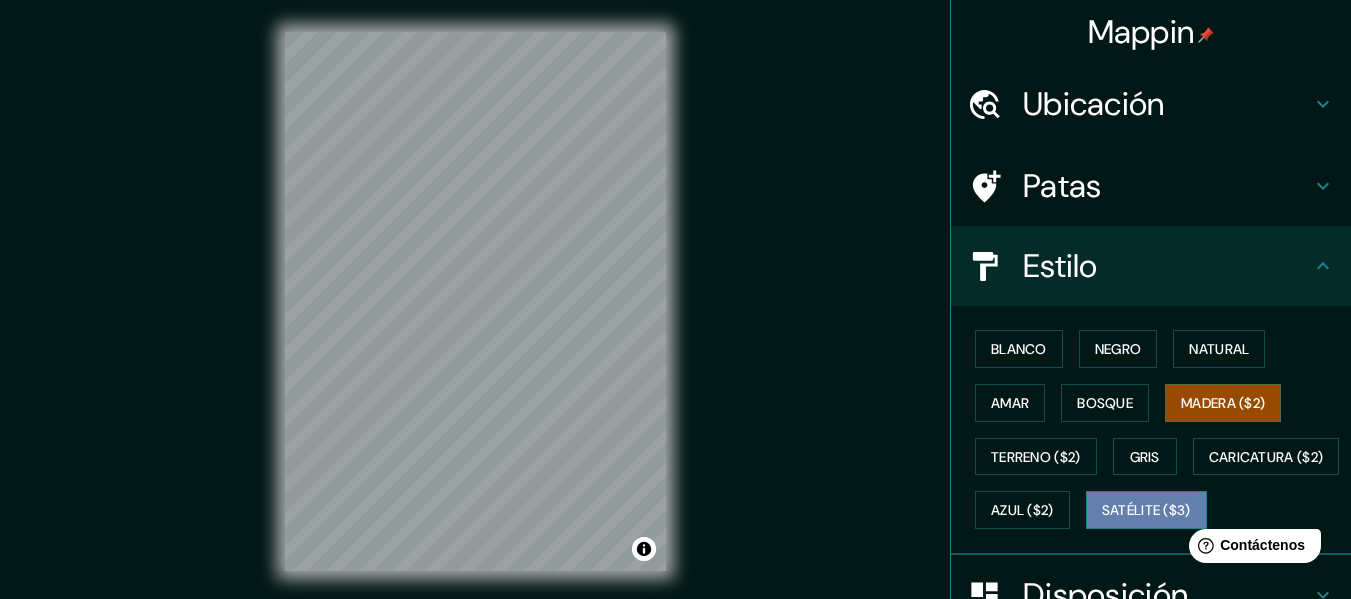 click on "Satélite ($3)" at bounding box center (1146, 511) 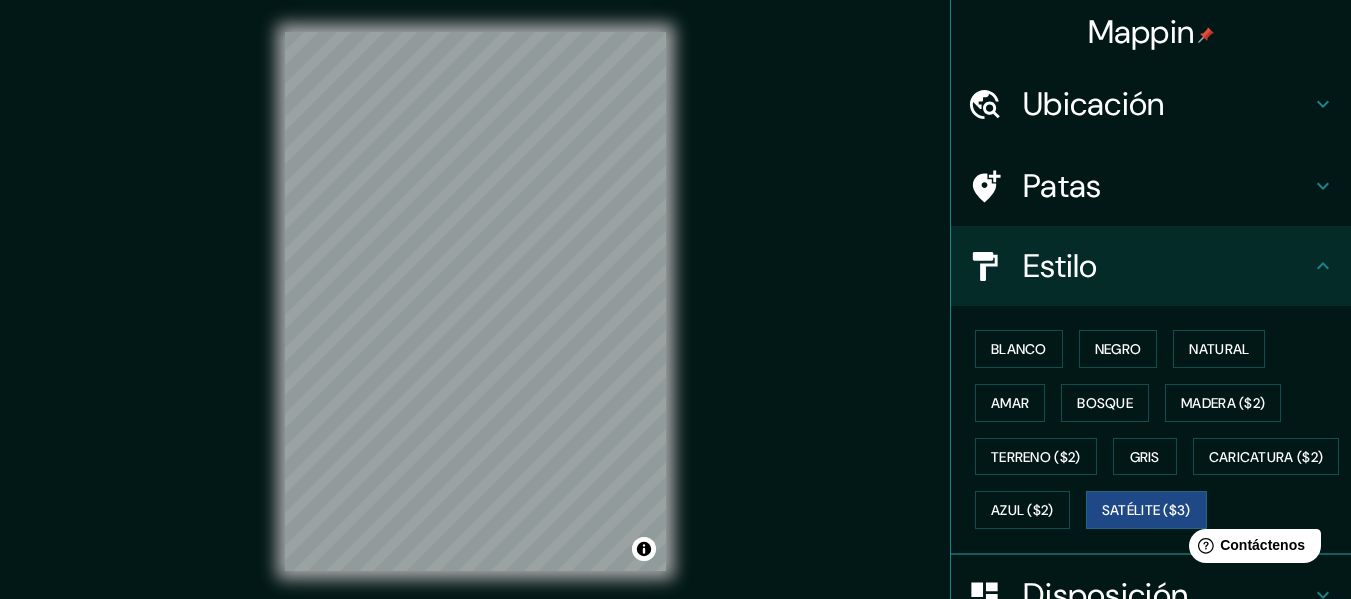 click on "Ubicación" at bounding box center (1167, 104) 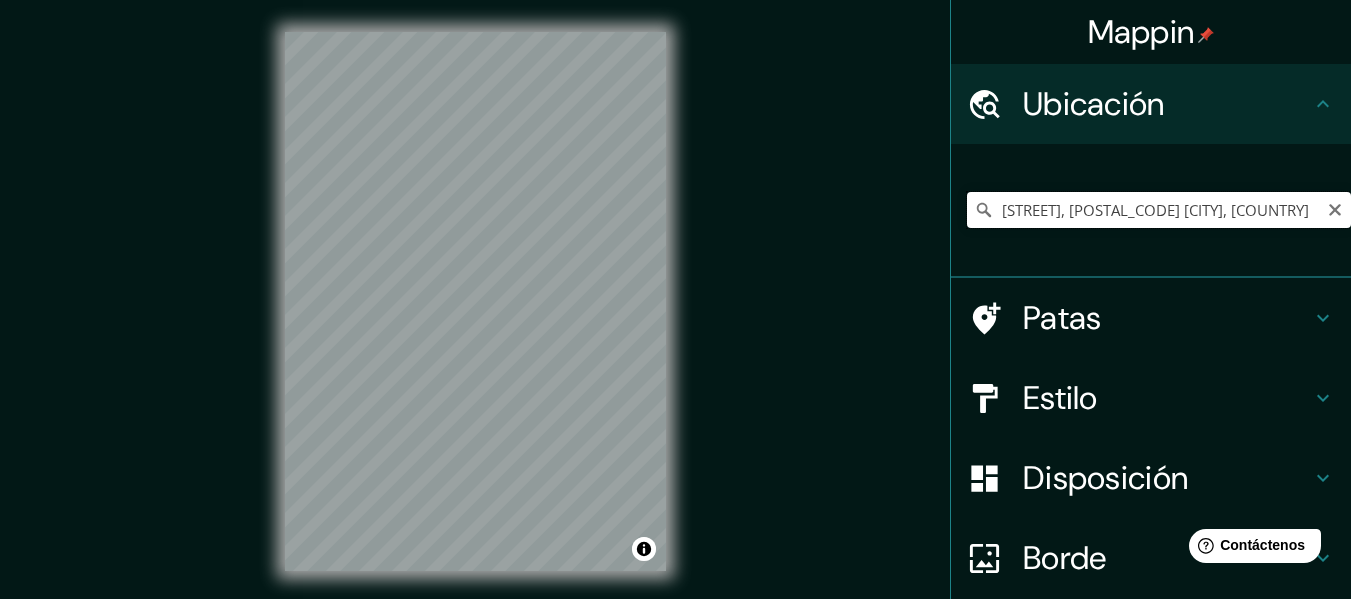 click on "Calle 201 49-33, 111166 Bogotá, Colombia" at bounding box center [1159, 210] 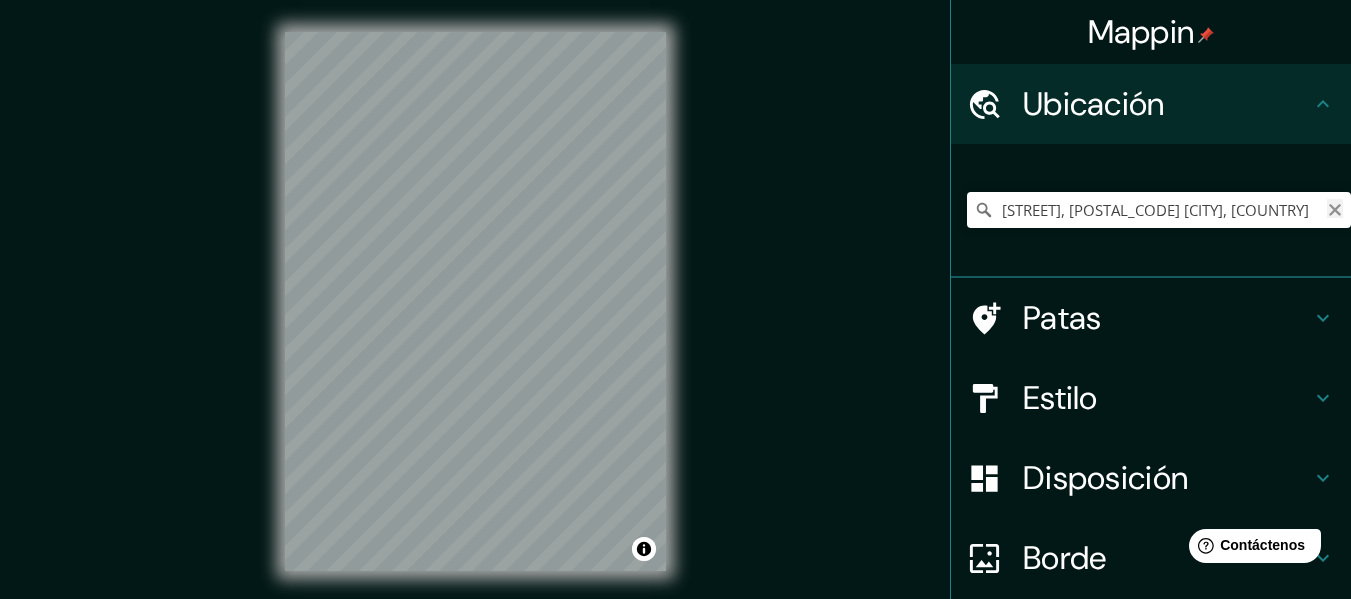 click 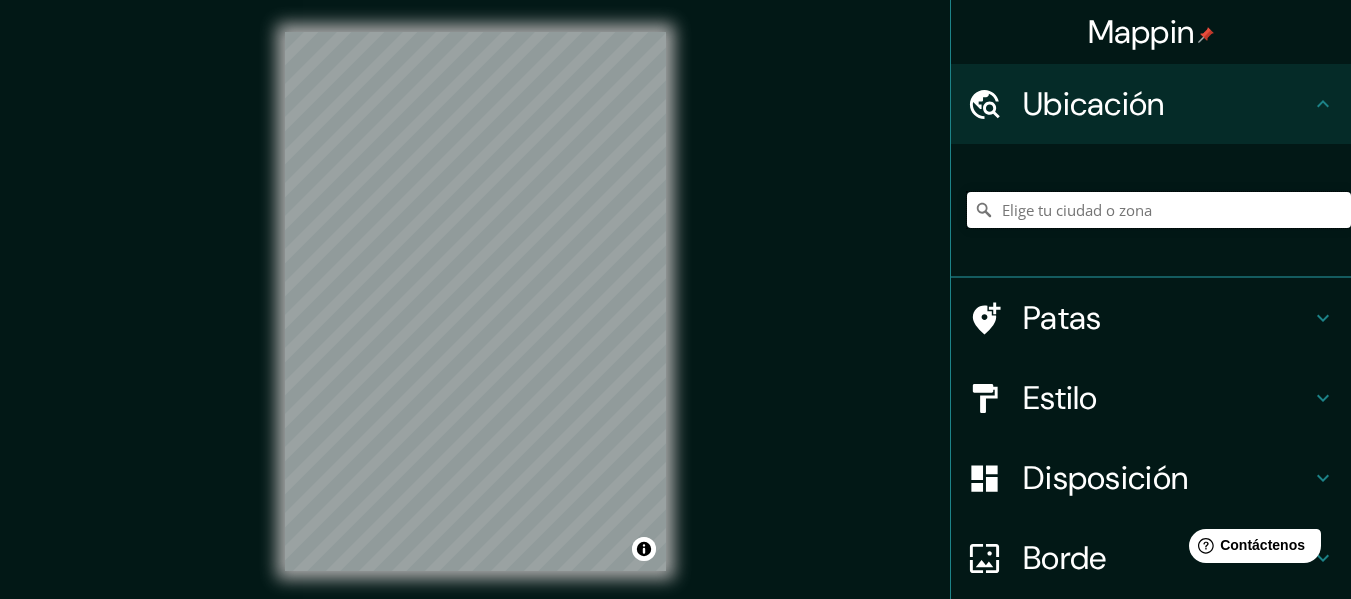 click at bounding box center (1159, 210) 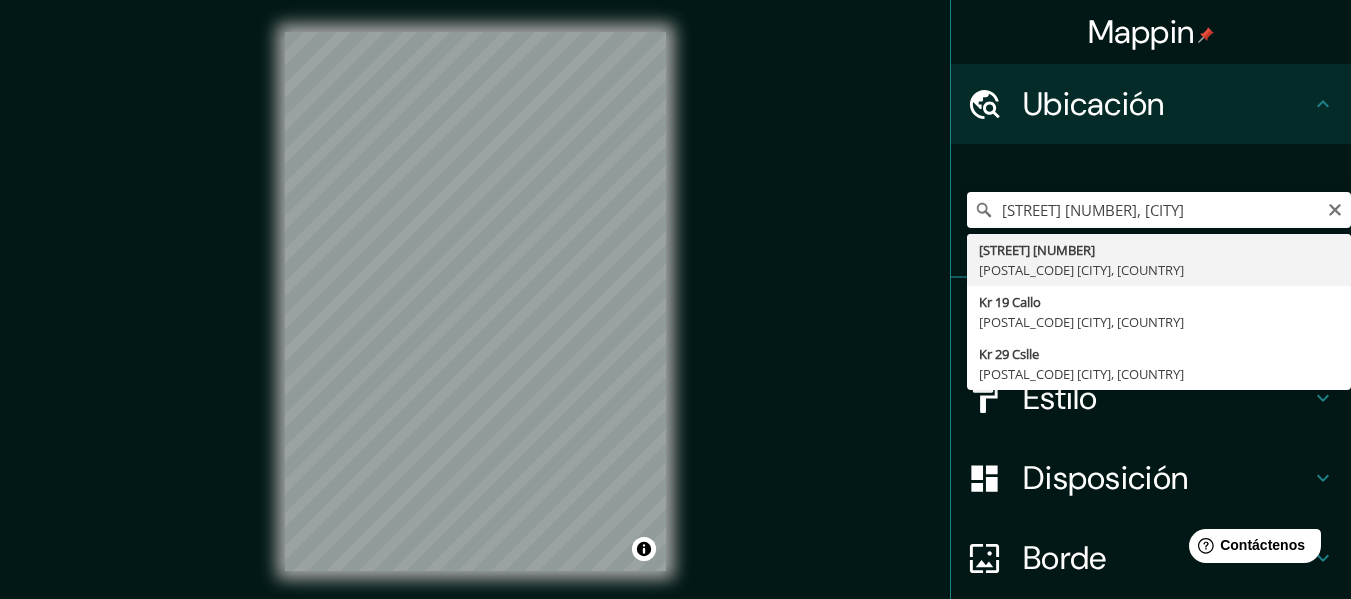 type on "Calle 201 49-33, 111166 Bogotá, Colombia" 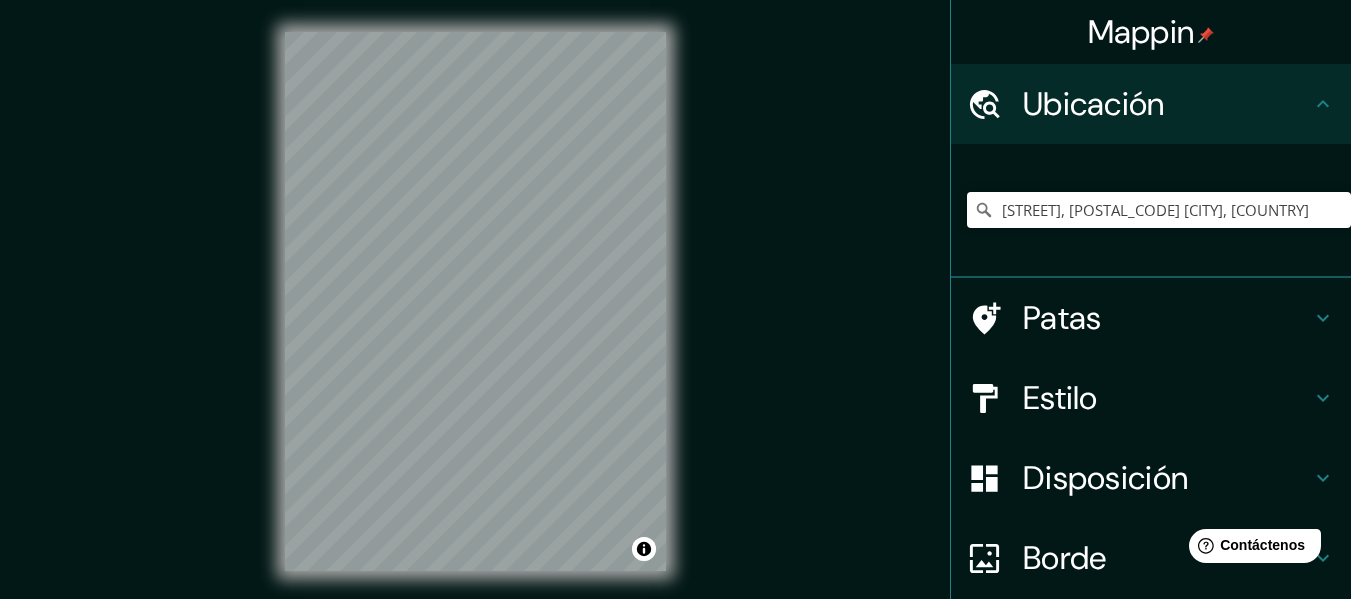 click on "© Mapbox   © OpenStreetMap   Improve this map   © Maxar" at bounding box center (475, 301) 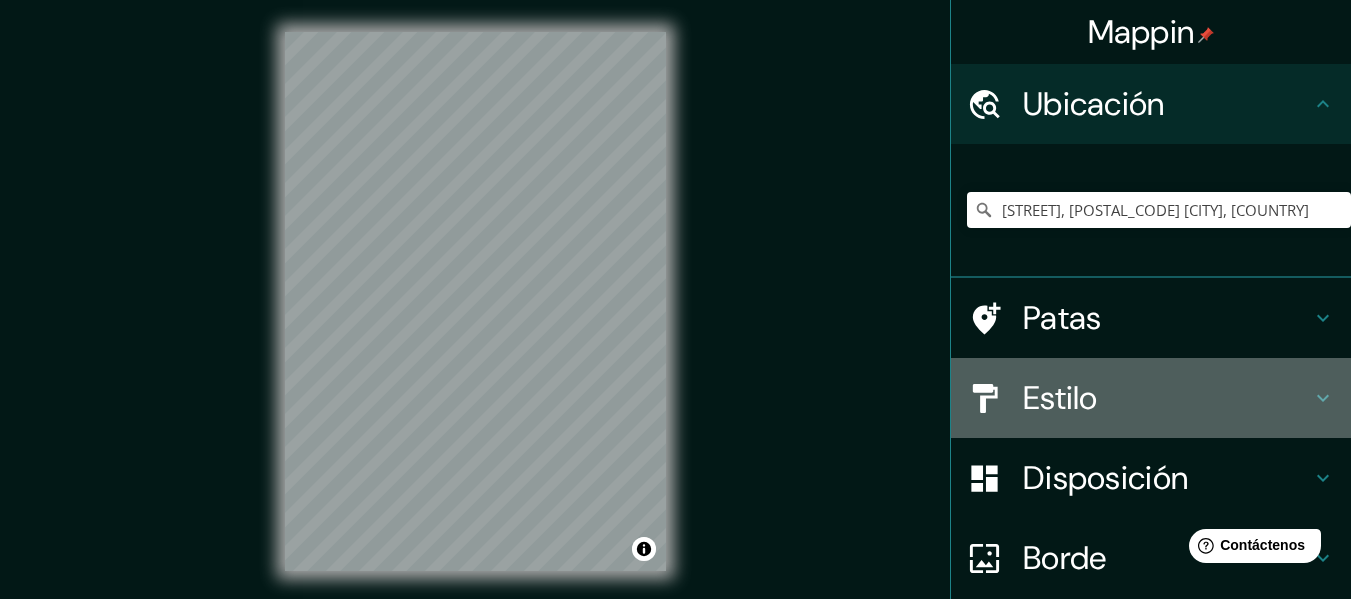 click on "Estilo" at bounding box center [1167, 398] 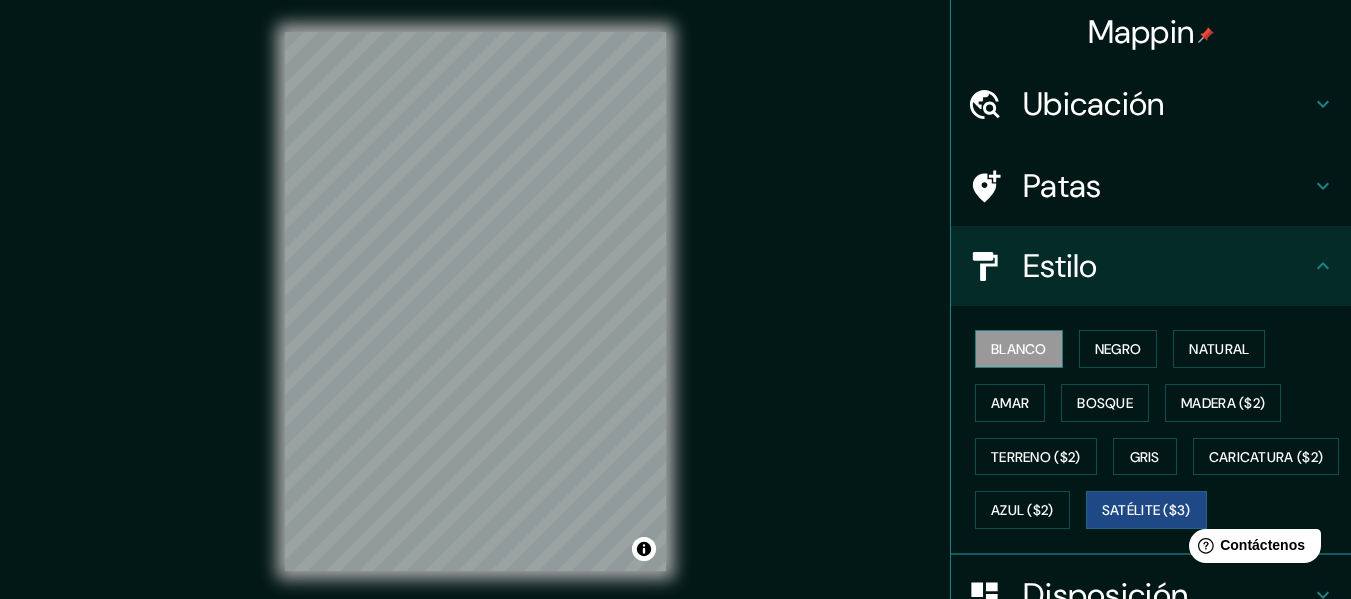 click on "Blanco" at bounding box center (1019, 349) 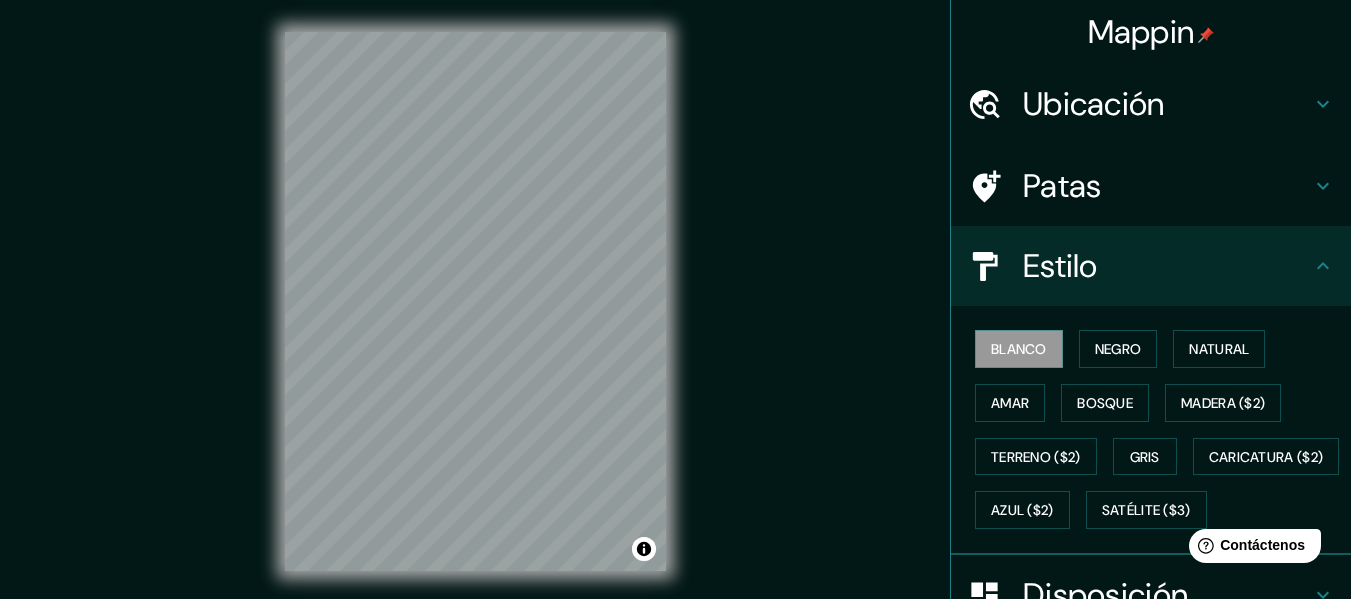 click on "Blanco Negro Natural Amar Bosque Madera ($2) Terreno ($2) Gris Caricatura ($2) Azul ($2) Satélite ($3)" at bounding box center [1159, 429] 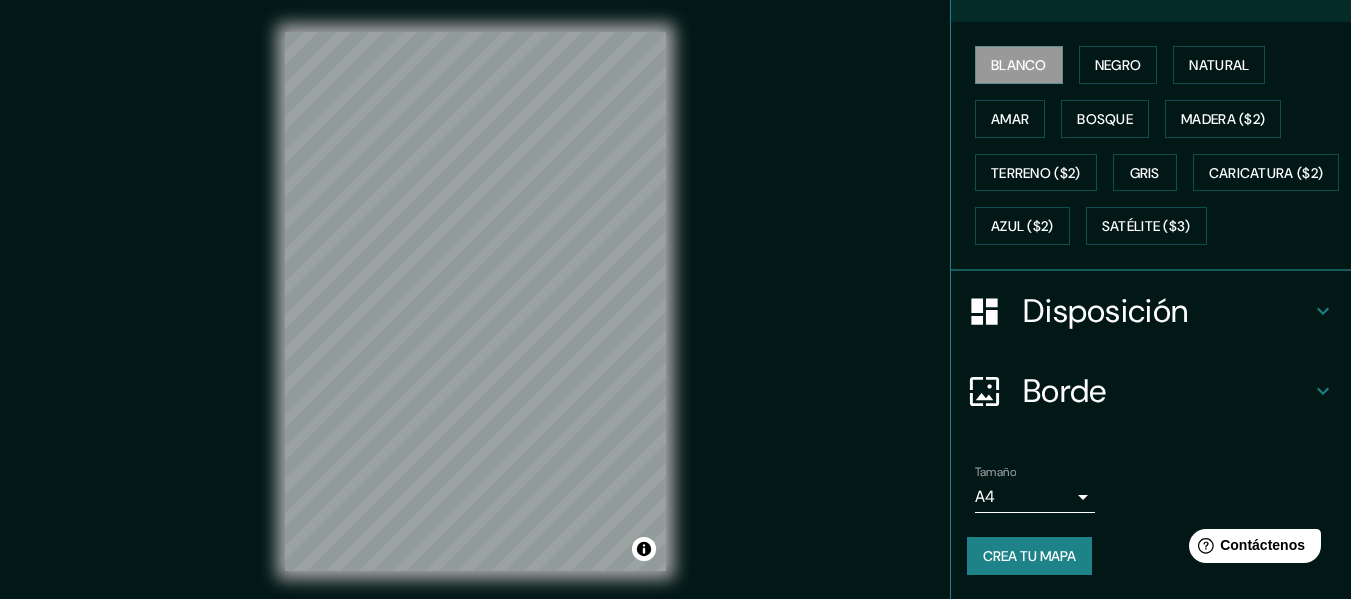 scroll, scrollTop: 335, scrollLeft: 0, axis: vertical 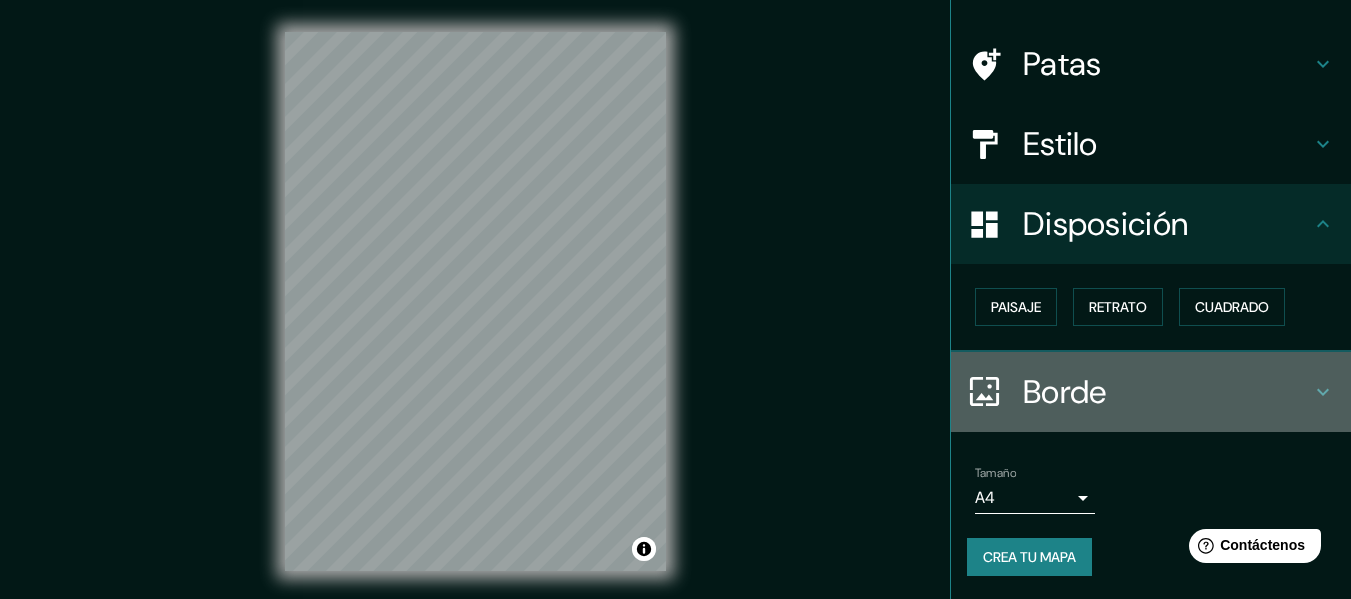 click on "Borde" at bounding box center [1167, 392] 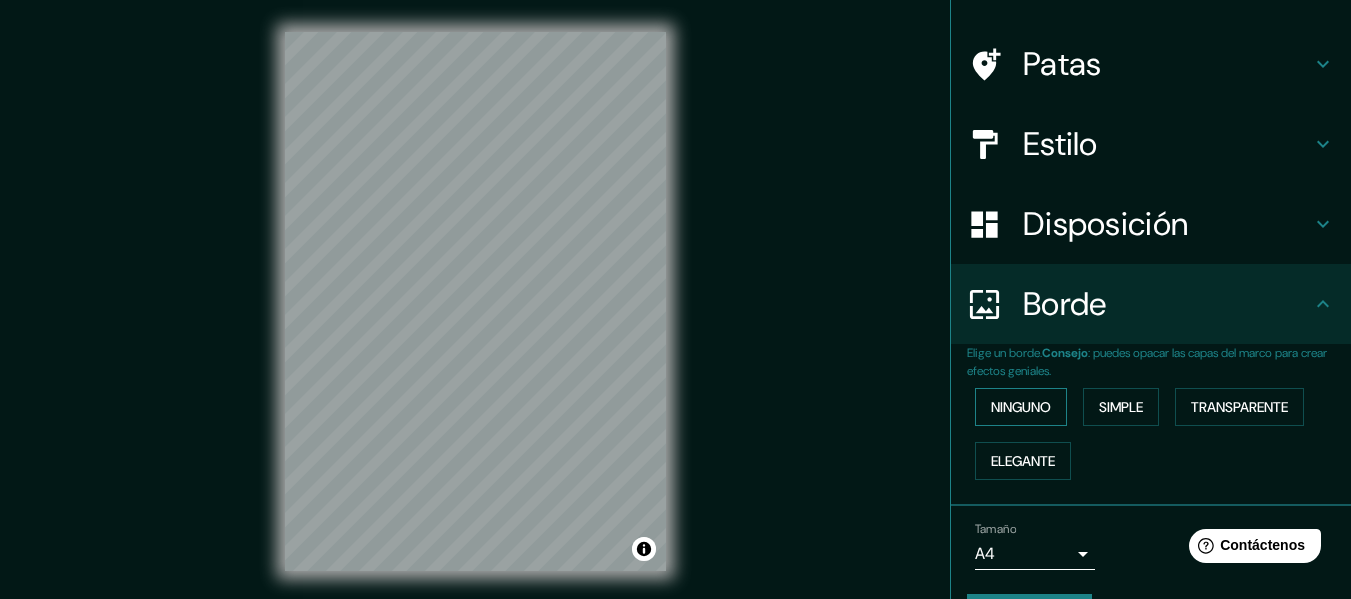click on "Ninguno" at bounding box center (1021, 407) 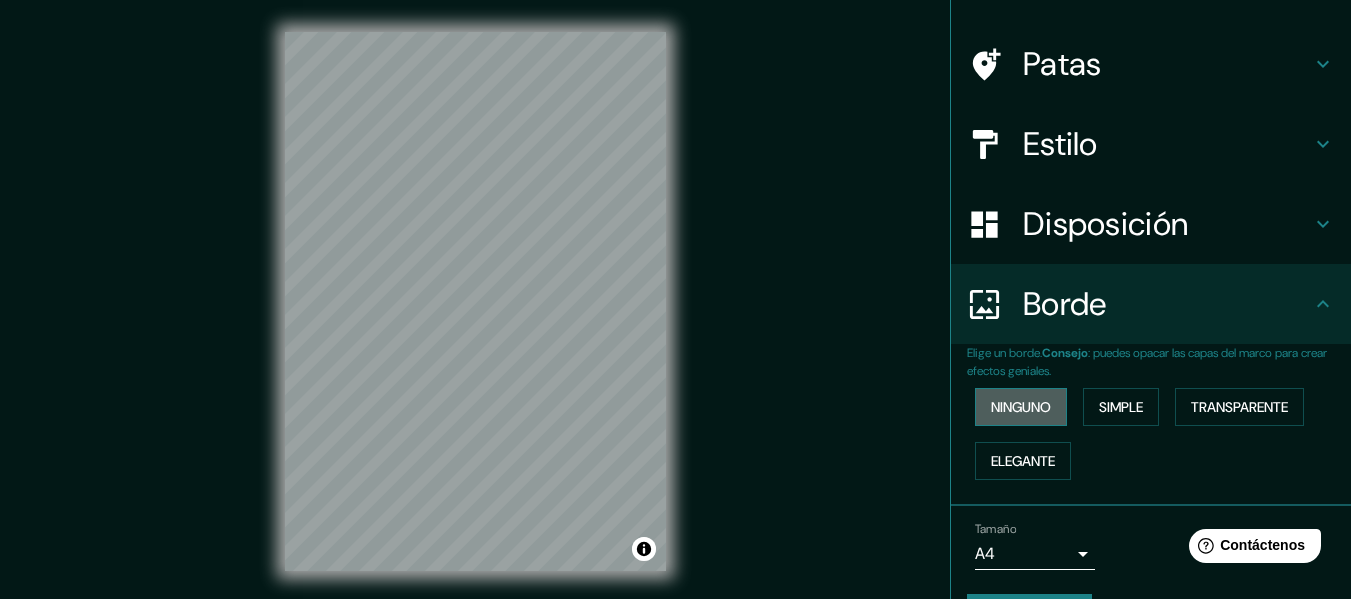 click on "Ninguno" at bounding box center [1021, 407] 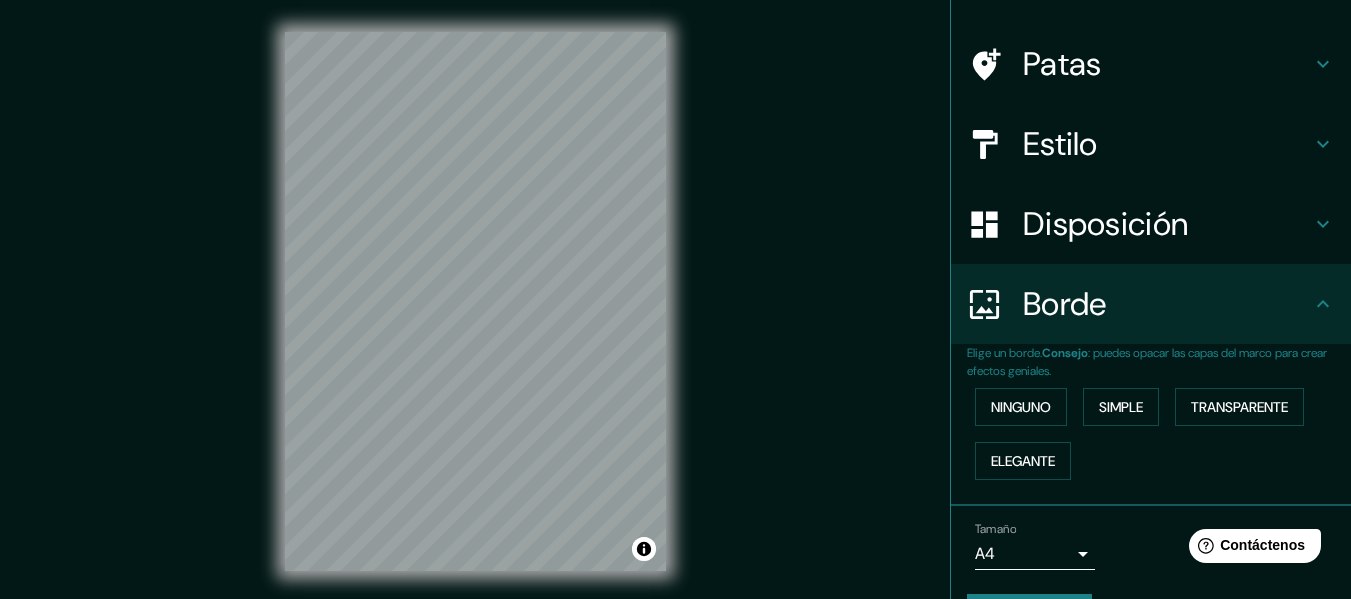 scroll, scrollTop: 0, scrollLeft: 0, axis: both 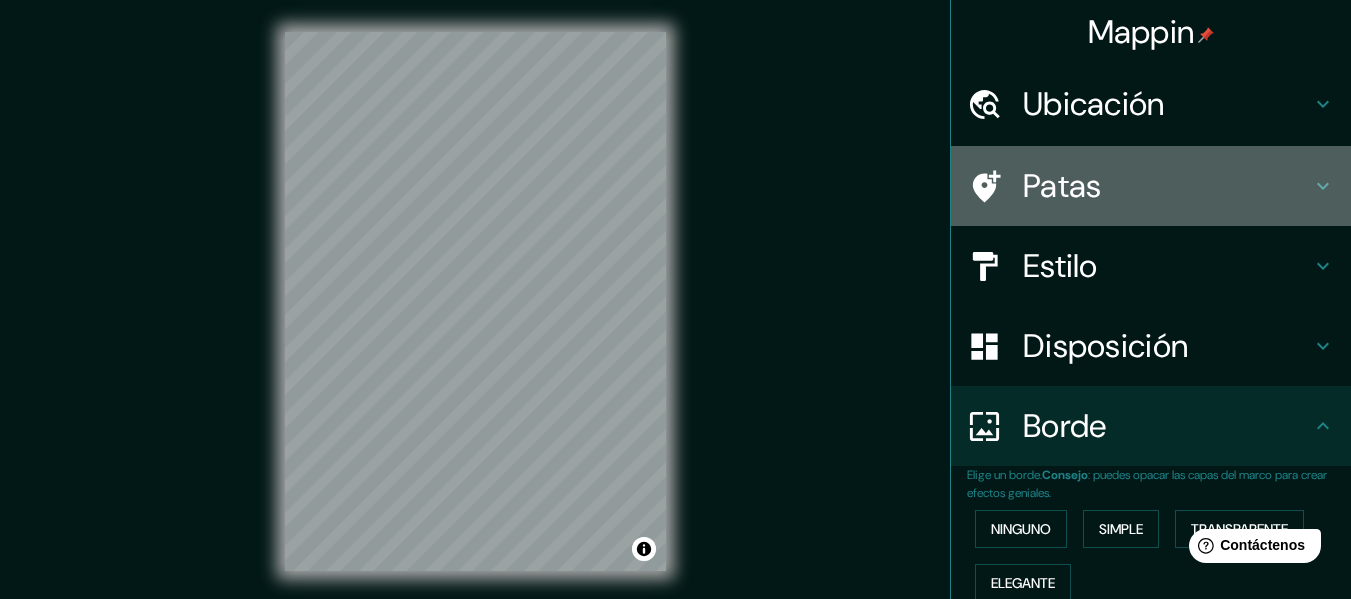 click on "Patas" at bounding box center (1167, 186) 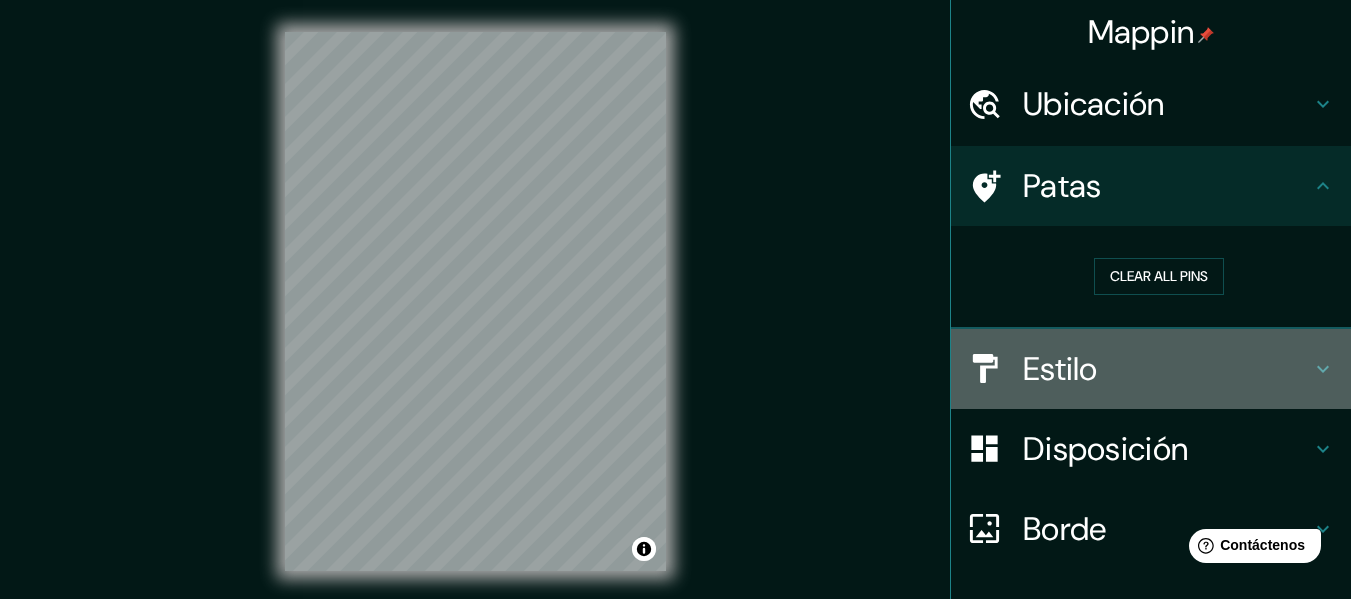 click on "Estilo" at bounding box center (1060, 369) 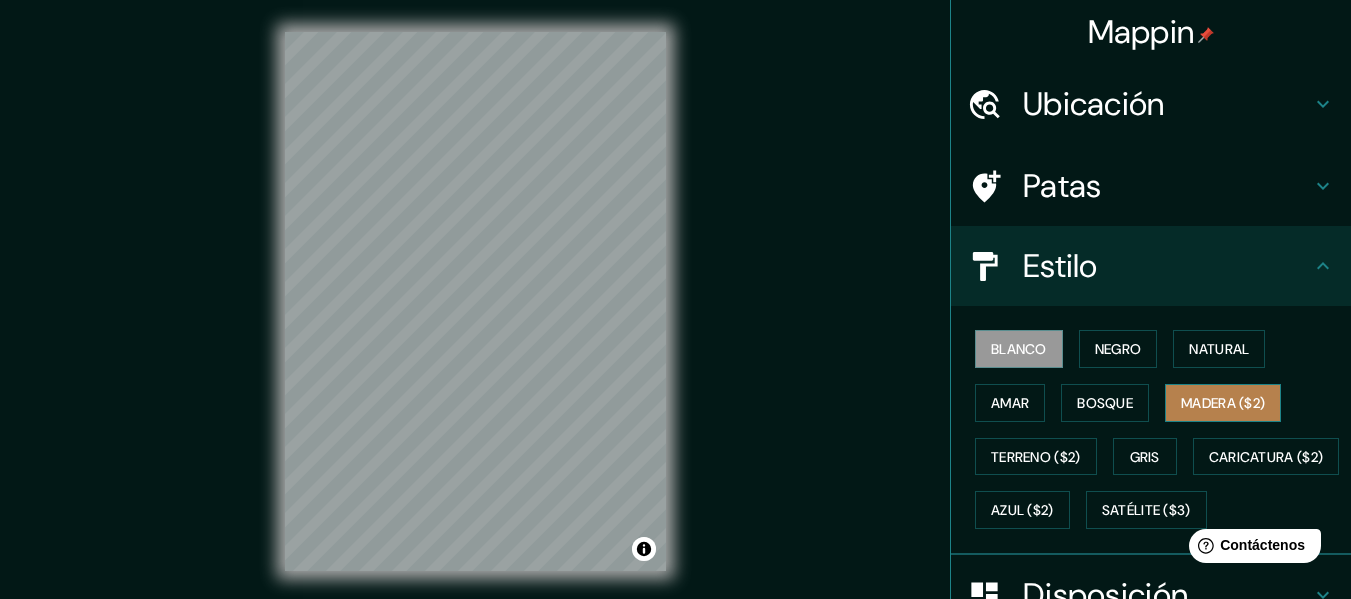 click on "Madera ($2)" at bounding box center [1223, 403] 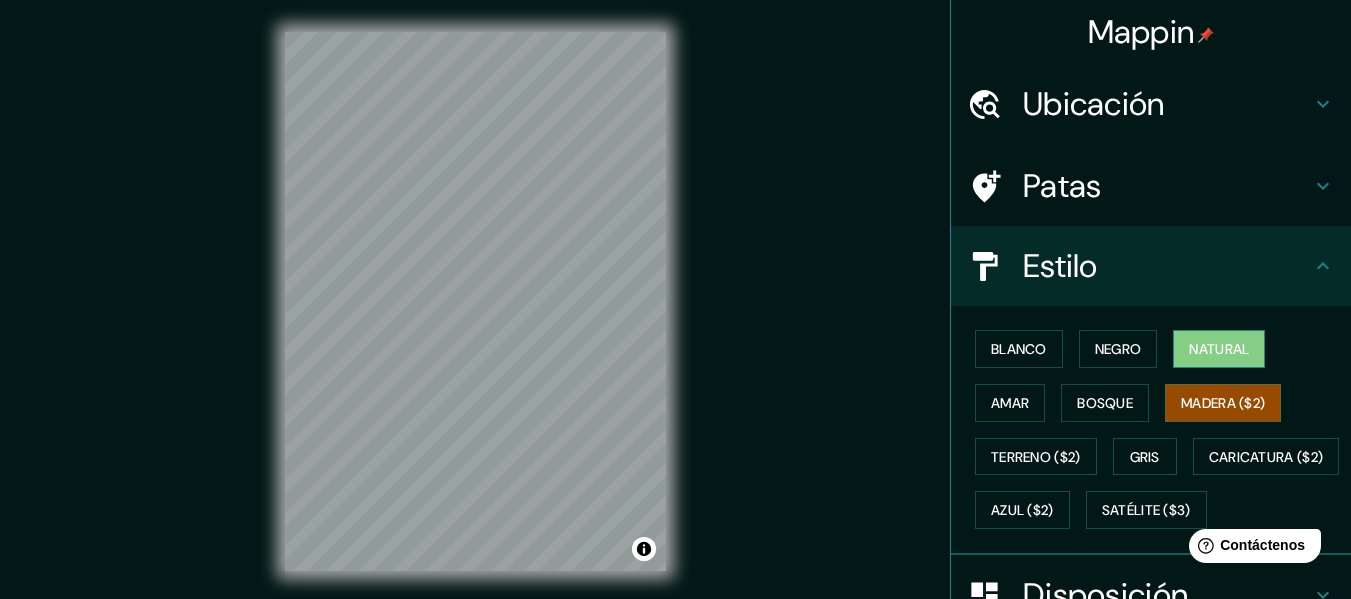 click on "Natural" at bounding box center (1219, 349) 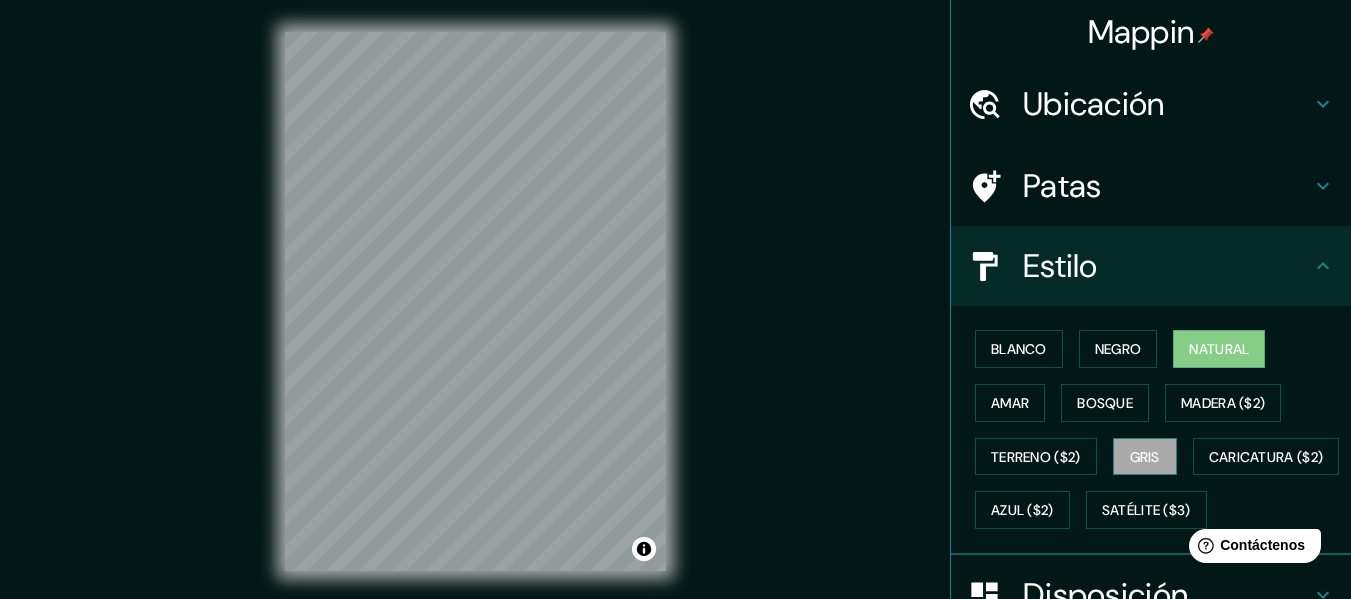 click on "Gris" at bounding box center [1145, 457] 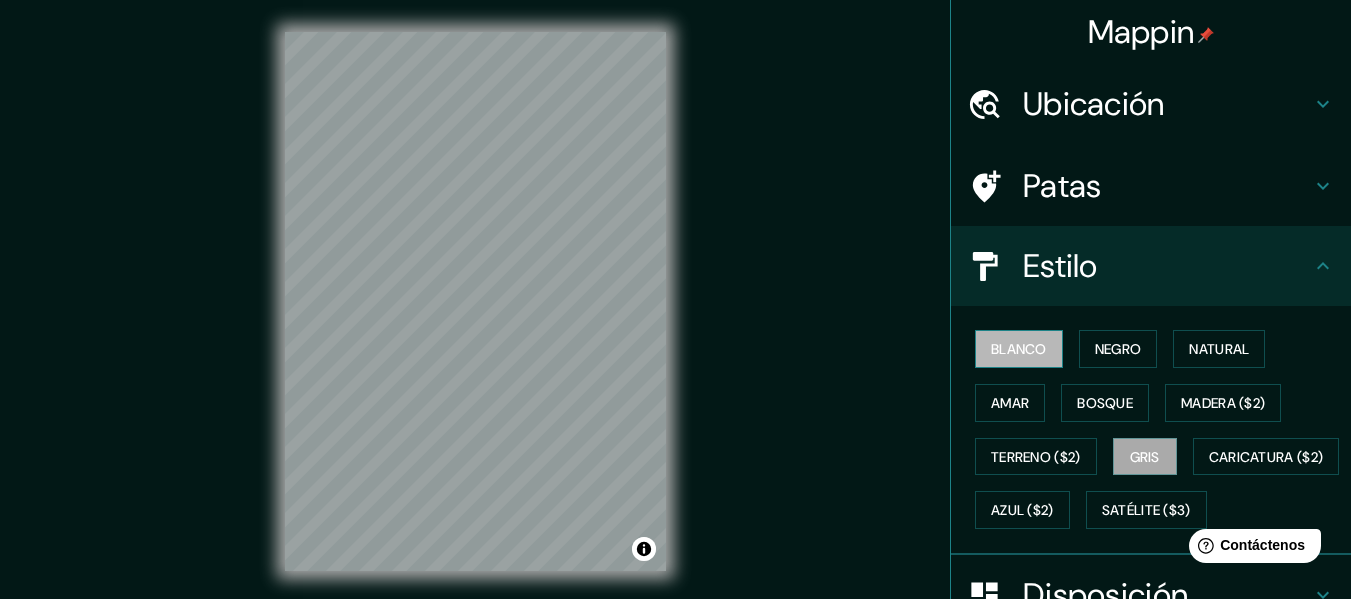 click on "Blanco" at bounding box center [1019, 349] 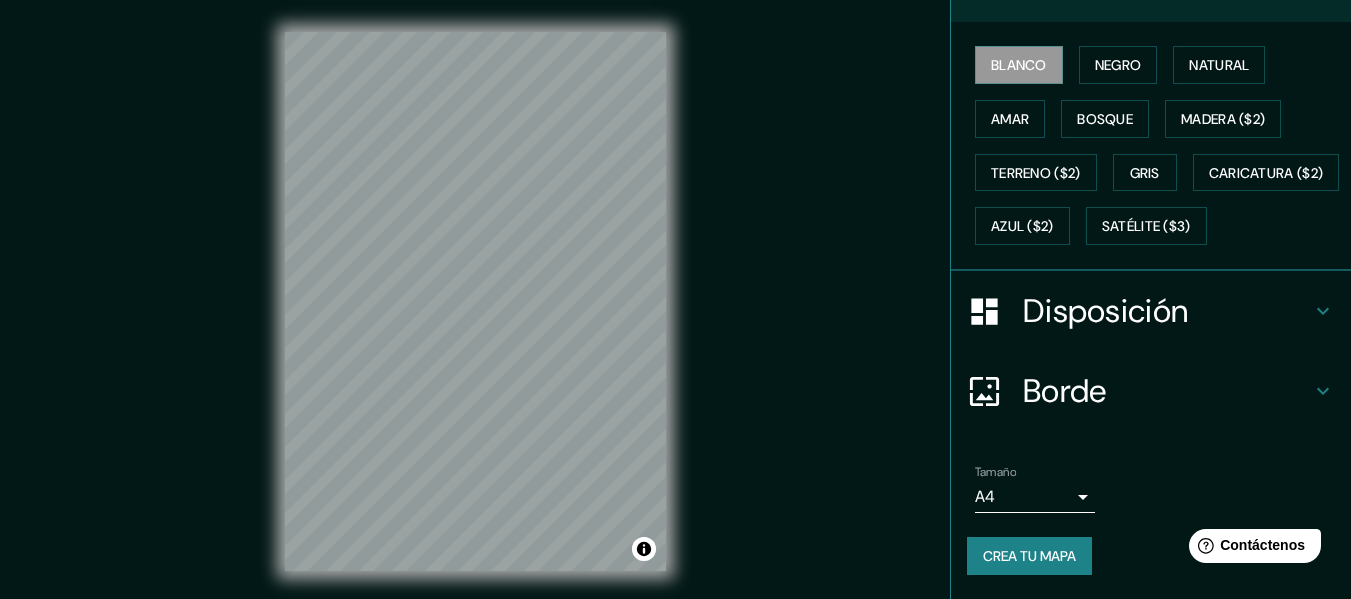 scroll, scrollTop: 337, scrollLeft: 0, axis: vertical 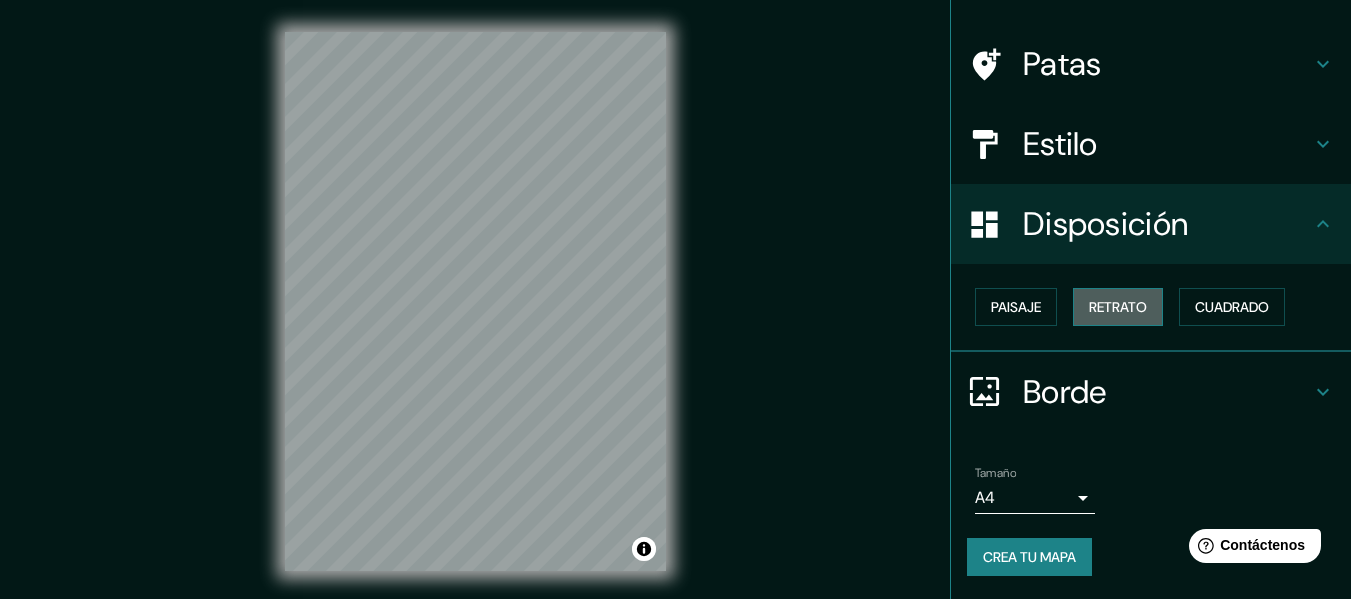 click on "Retrato" at bounding box center (1118, 307) 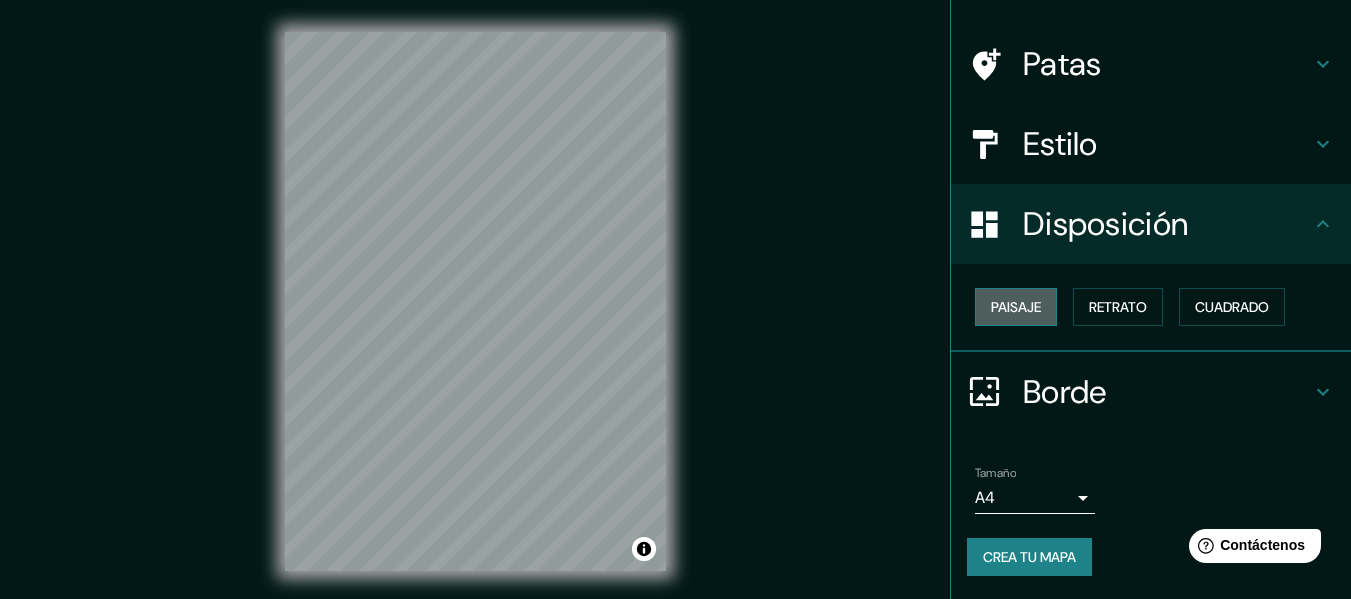 click on "Paisaje" at bounding box center [1016, 307] 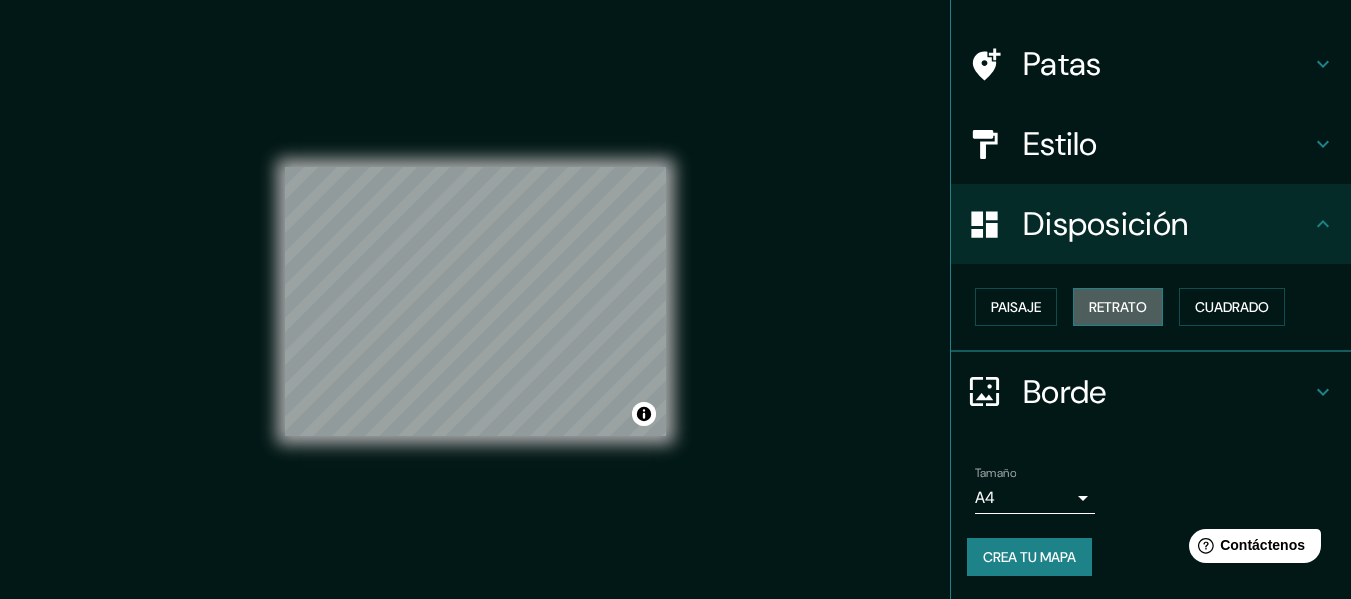 click on "Retrato" at bounding box center [1118, 307] 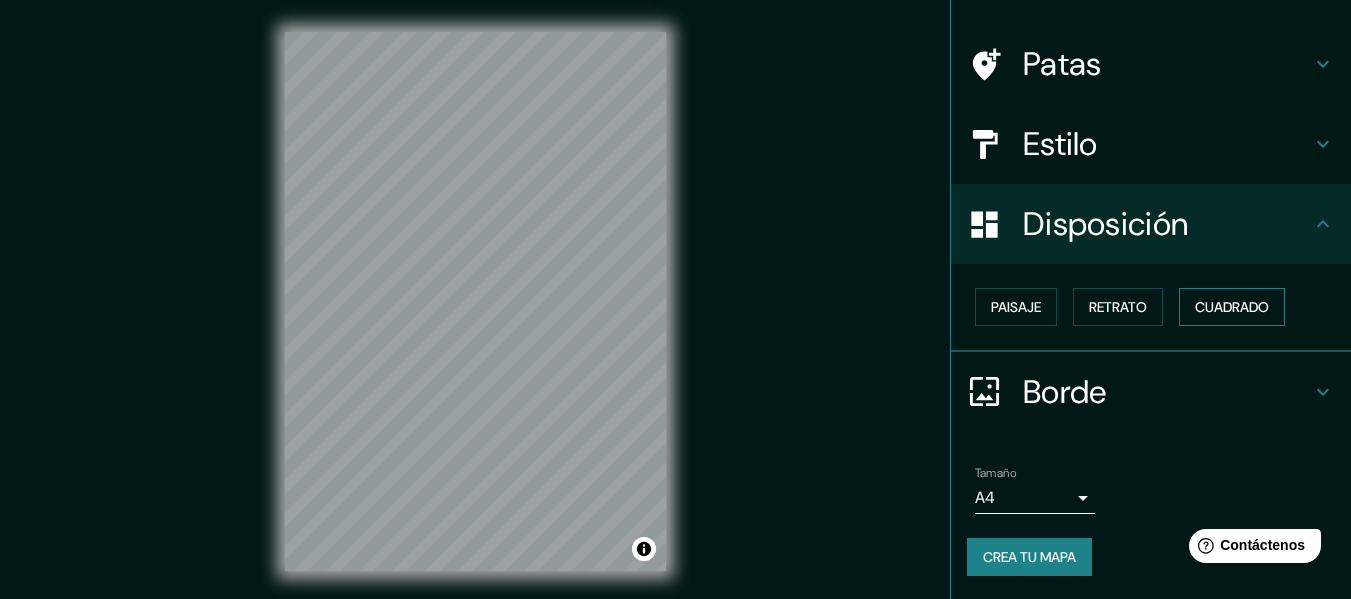 click on "Cuadrado" at bounding box center [1232, 307] 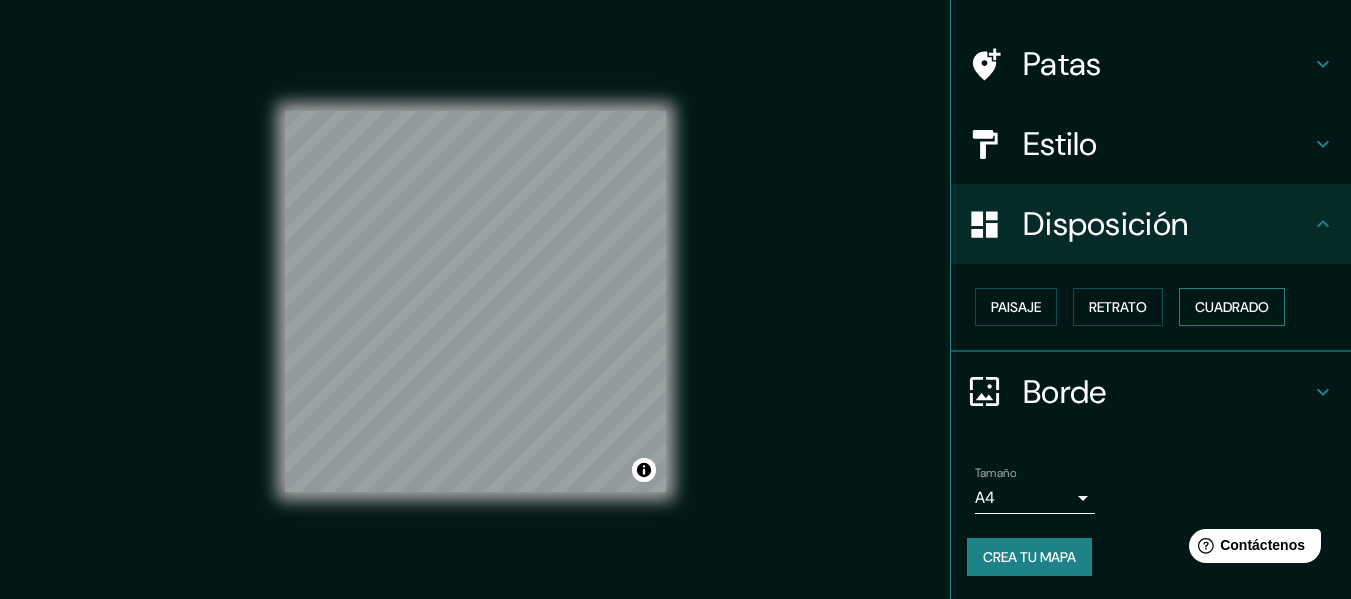 click on "Cuadrado" at bounding box center [1232, 307] 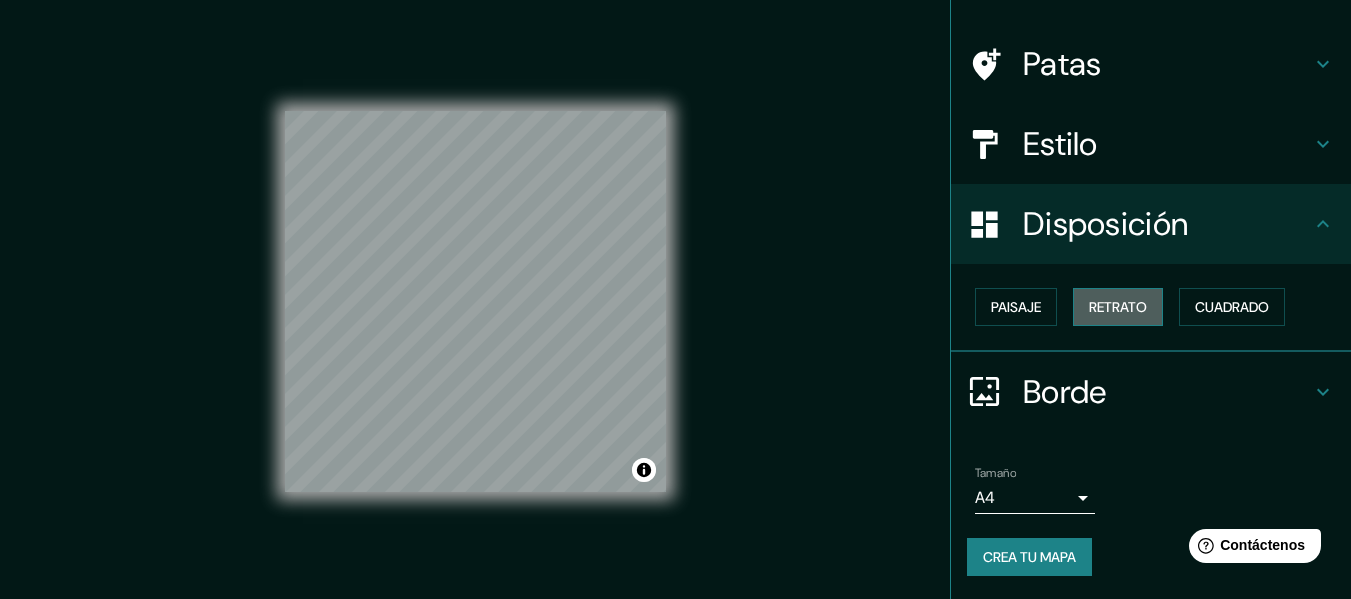 click on "Retrato" at bounding box center [1118, 307] 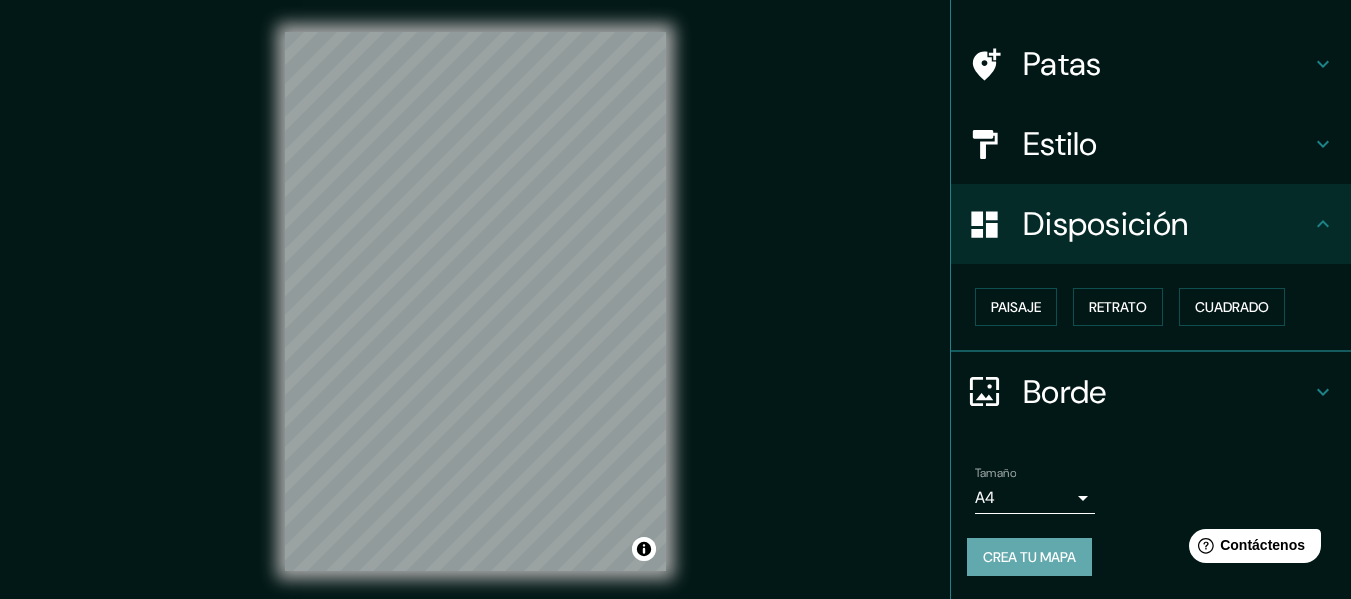 click on "Crea tu mapa" at bounding box center [1029, 557] 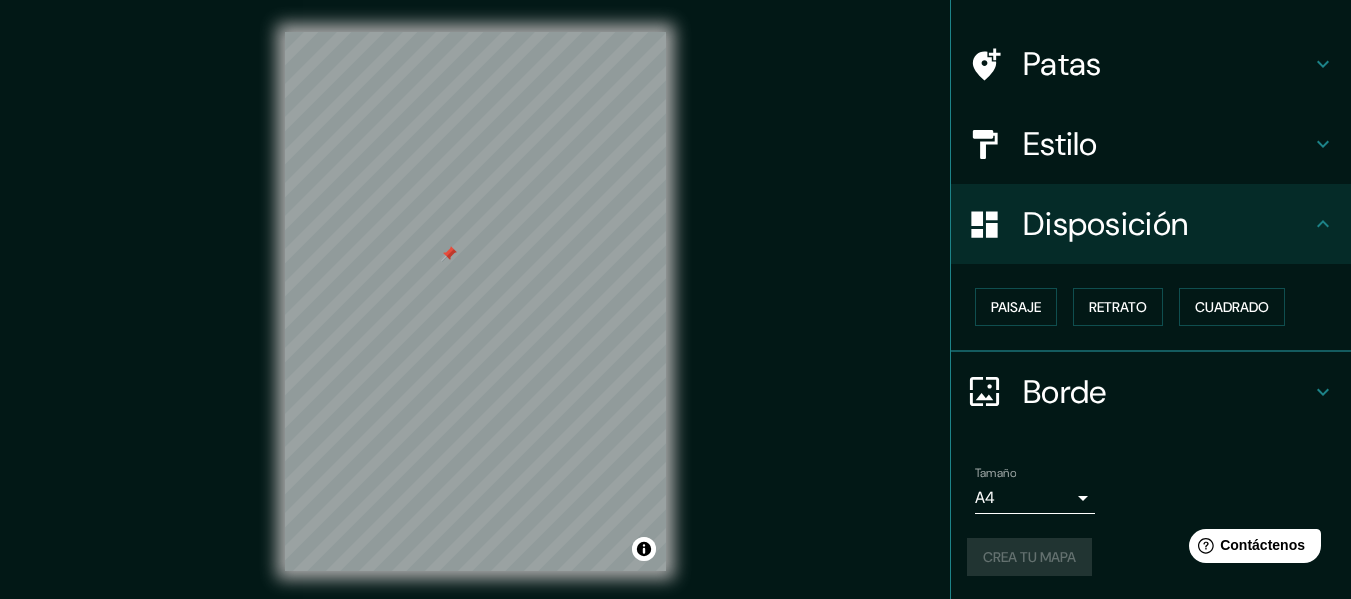 click at bounding box center [449, 254] 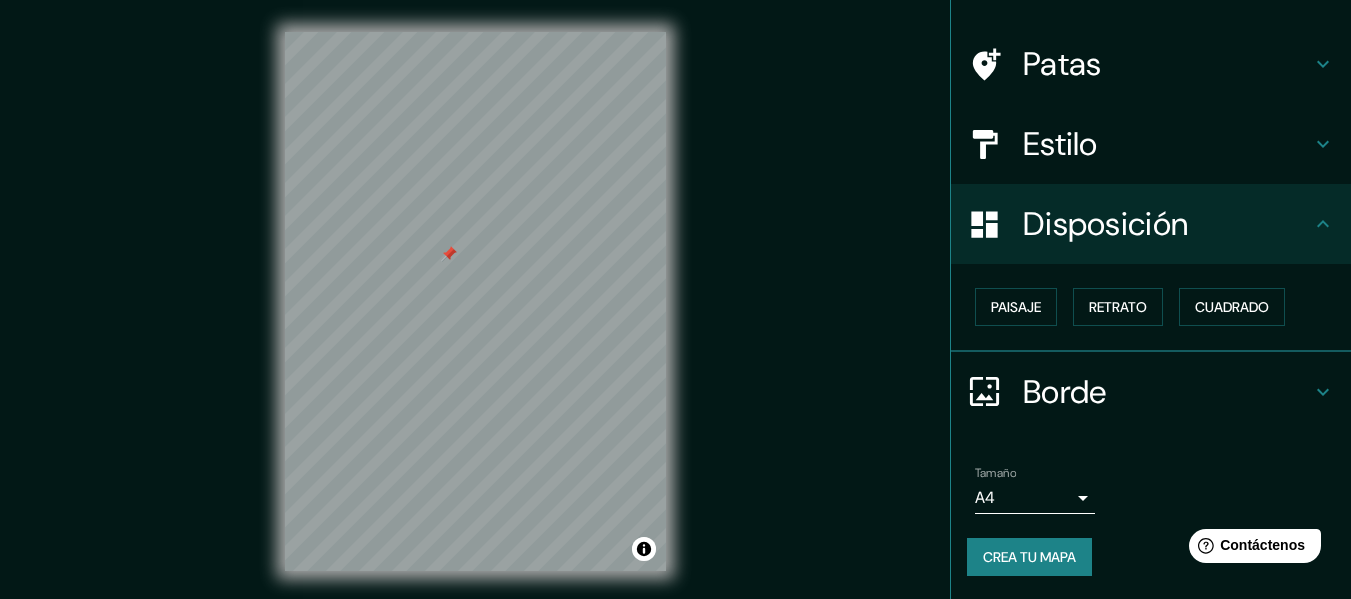 click on "Mappin Ubicación Calle 201 49-33, 111166 Bogotá, Colombia Patas Estilo Disposición Paisaje Retrato Cuadrado Borde Elige un borde.  Consejo  : puedes opacar las capas del marco para crear efectos geniales. Ninguno Simple Transparente Elegante Tamaño A4 single Crea tu mapa © Mapbox   © OpenStreetMap   Improve this map Si tiene algún problema, sugerencia o inquietud, envíe un correo electrónico a  help@mappin.pro  .   . ." at bounding box center (675, 317) 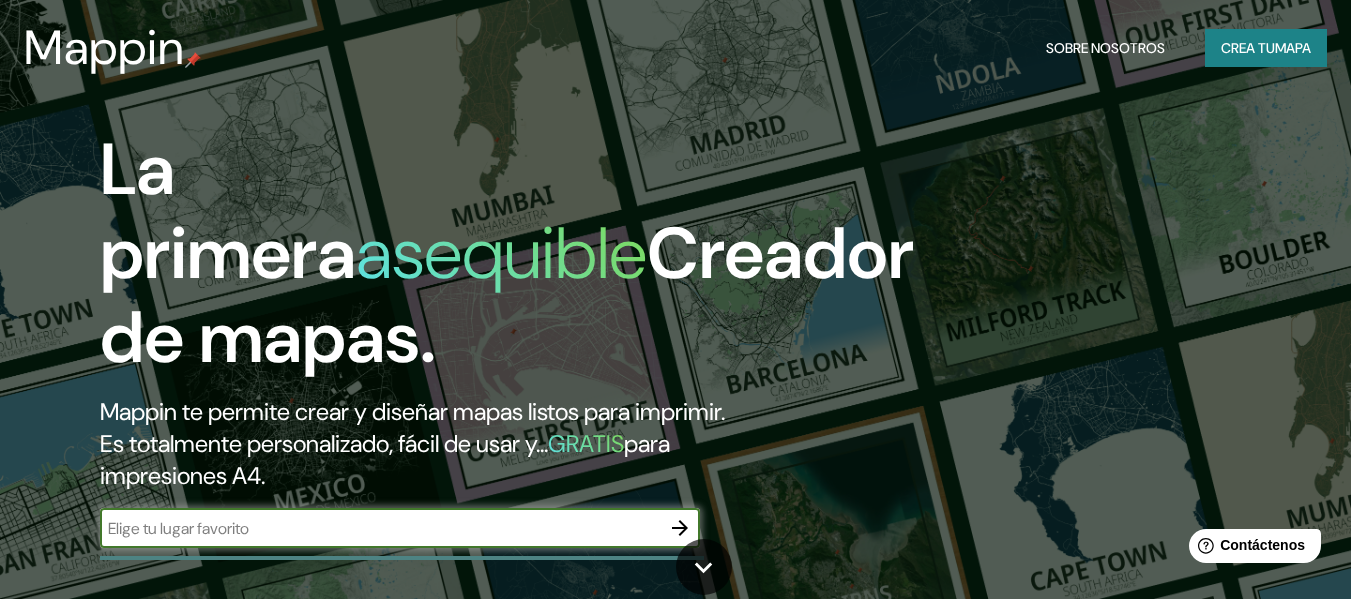 click at bounding box center [380, 528] 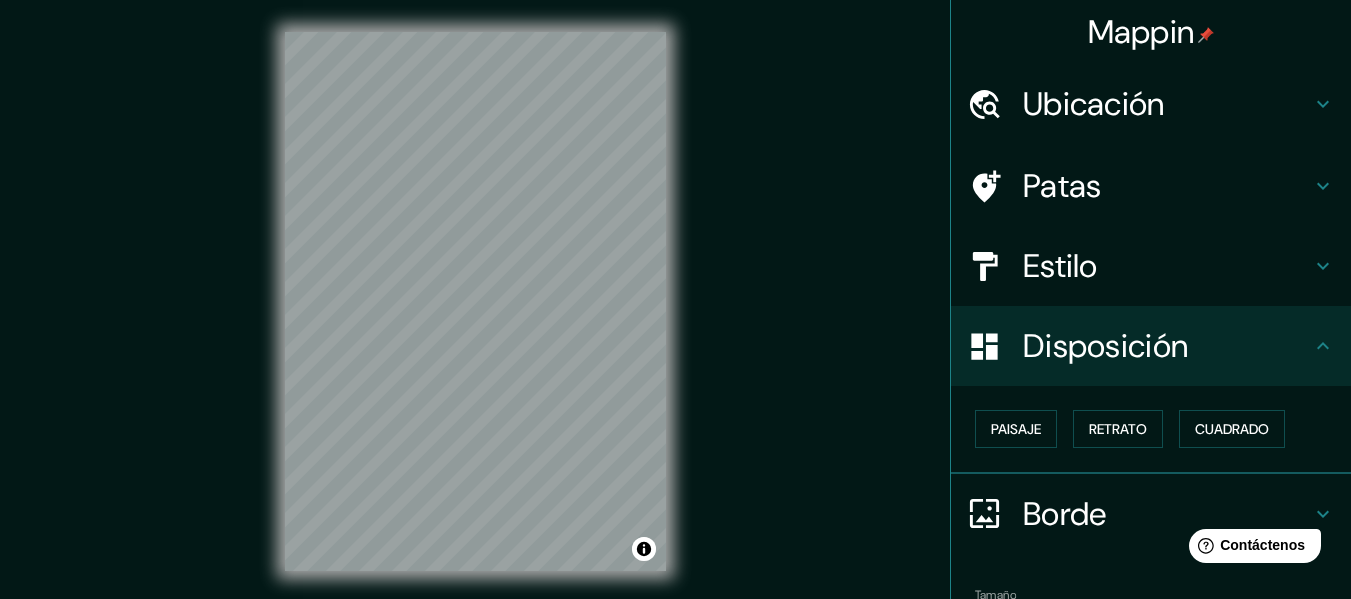 click on "Ubicación" at bounding box center (1094, 104) 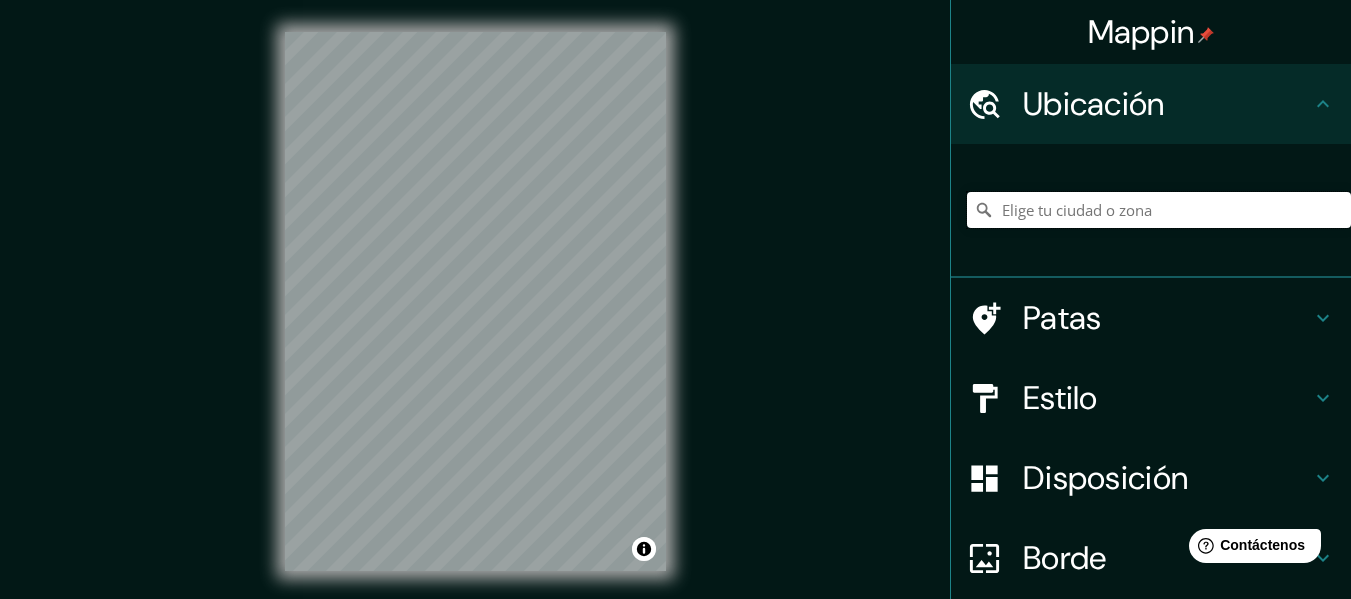 click at bounding box center [1159, 210] 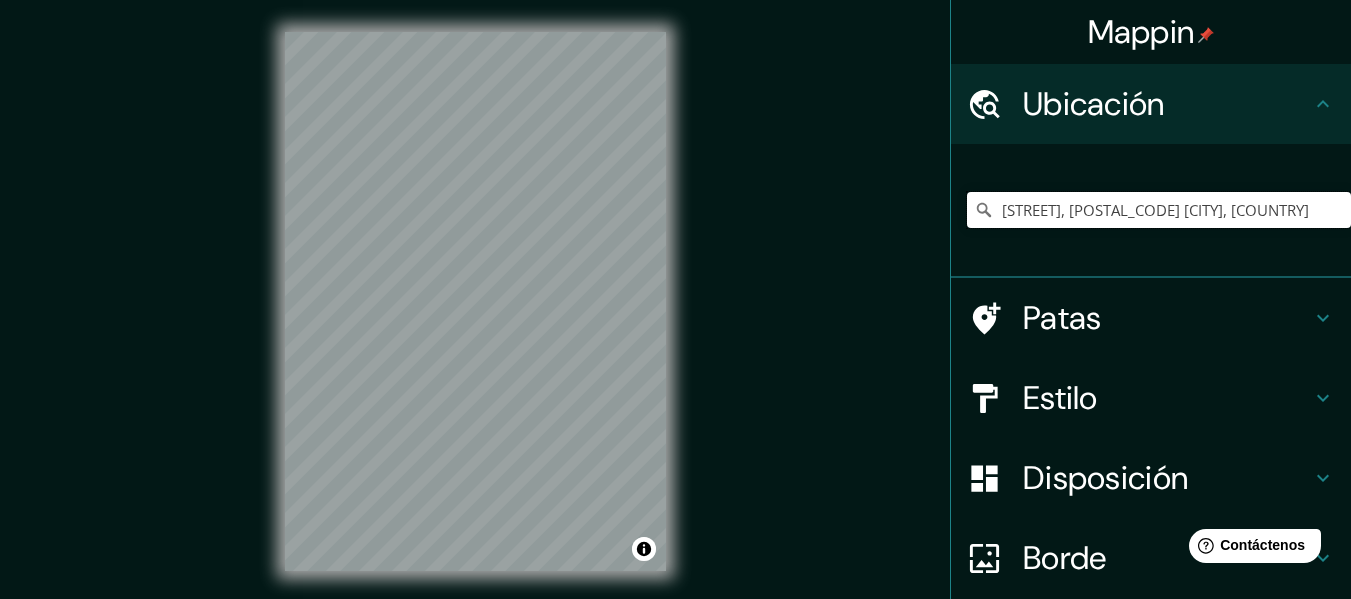type on "Calle 201 49-33, 111166 Bogotá, Colombia" 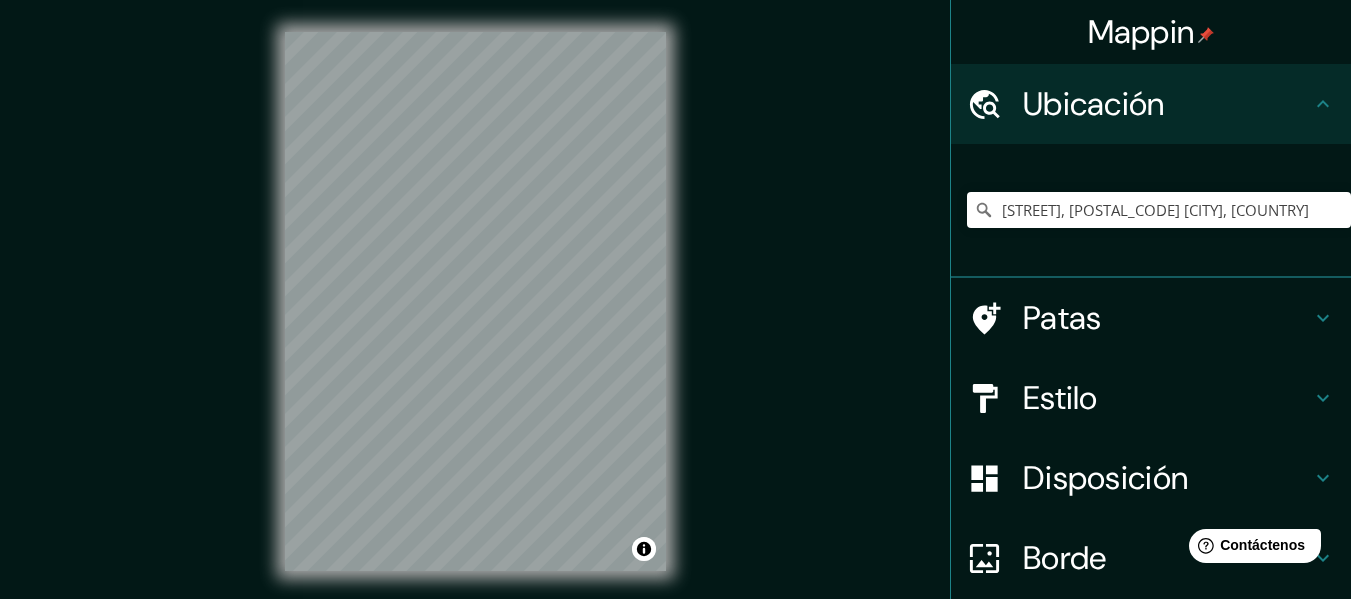 scroll, scrollTop: 167, scrollLeft: 0, axis: vertical 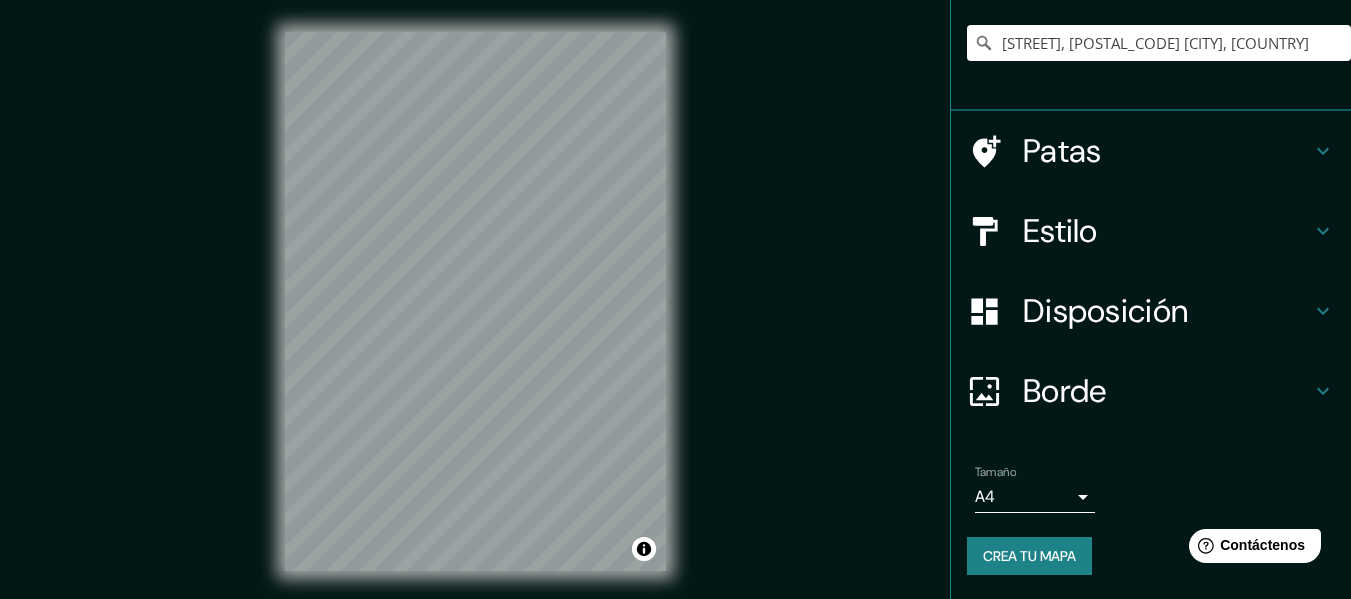 click on "Crea tu mapa" at bounding box center [1029, 556] 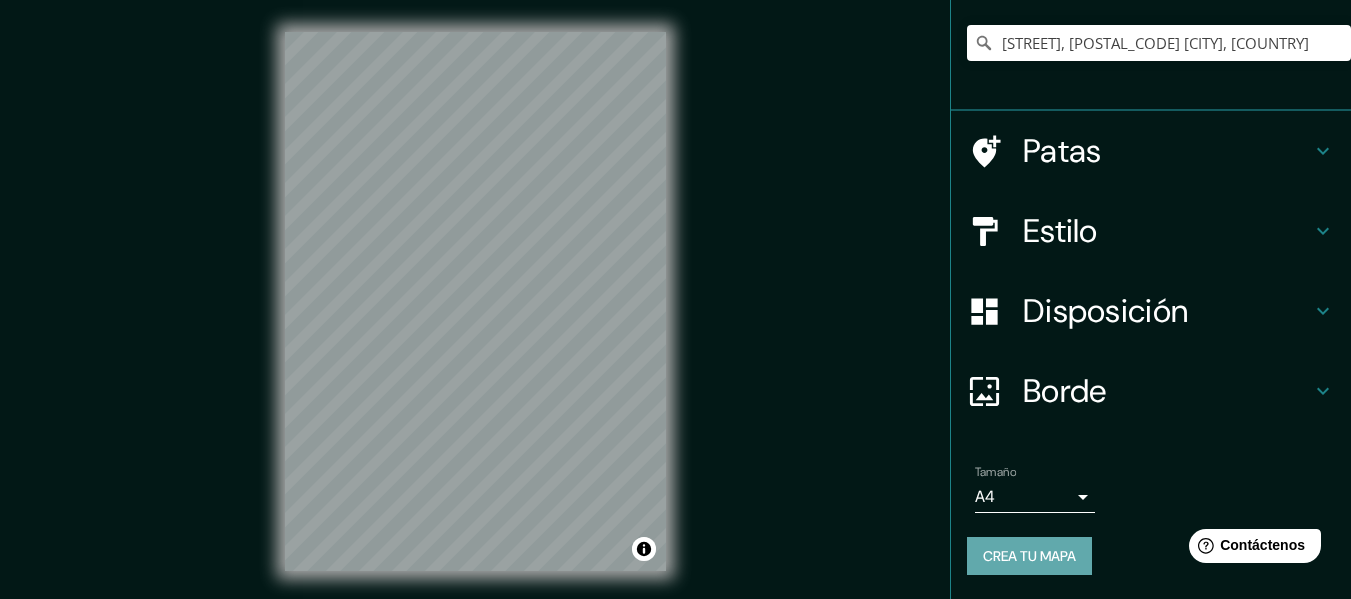 click on "Crea tu mapa" at bounding box center [1029, 556] 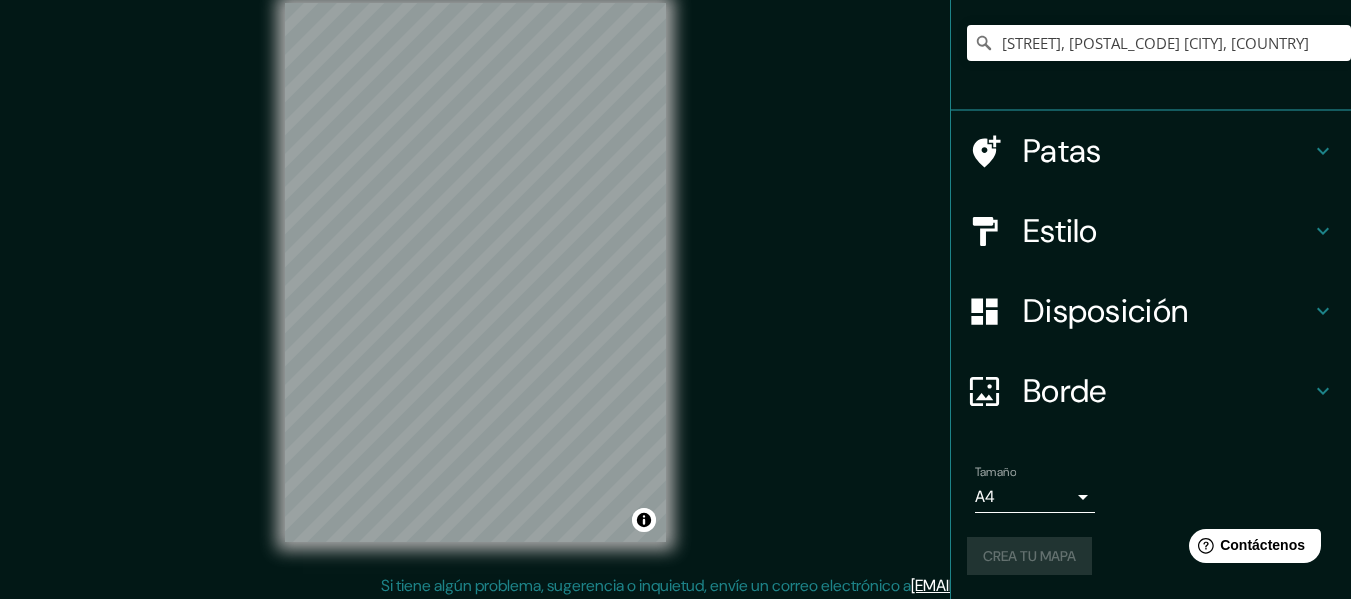 scroll, scrollTop: 36, scrollLeft: 0, axis: vertical 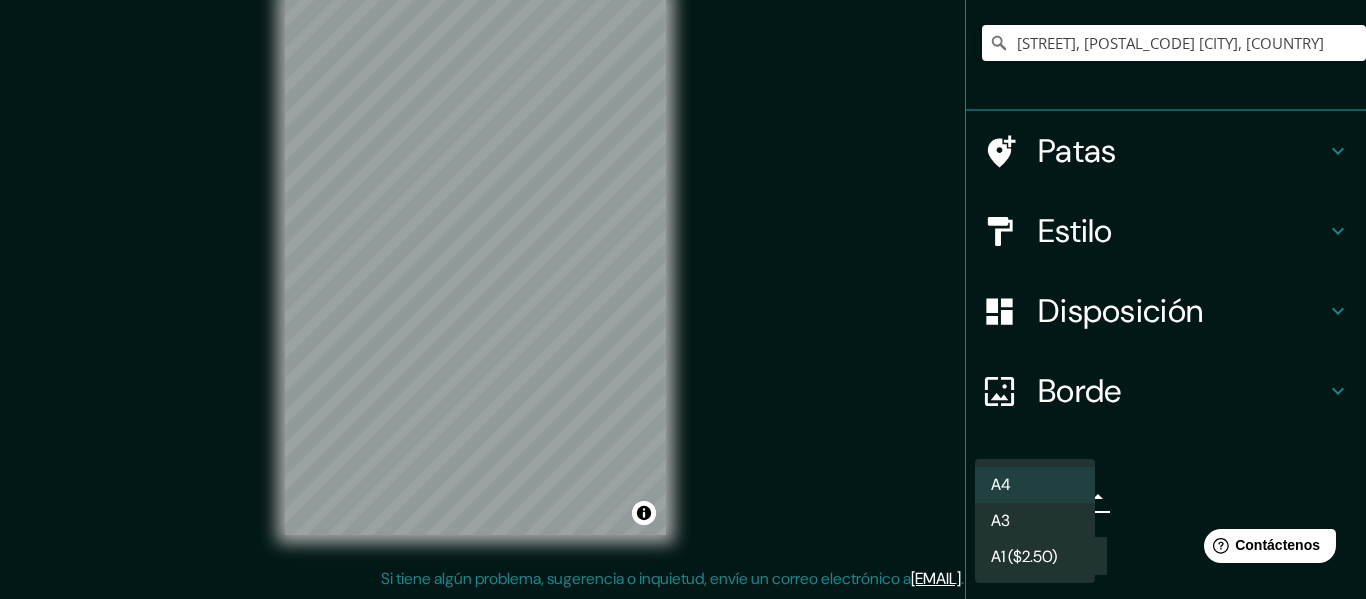 click on "Mappin Ubicación Calle 201 49-33, 111166 Bogotá, Colombia Calle 201 49-33 111166 Bogotá, Colombia Kr 19 Callo 111511 Bogotá, Colombia Kr 29 Cslle 111511 Bogotá, Colombia Calle 201 49-33 General Pico, Provincia de La Pampa, L6360, Argentina 49-33 Ruta 201 Franklin, Quebec J0S 1K0, Canadá Patas Estilo Disposición Borde Elige un borde.  Consejo  : puedes opacar las capas del marco para crear efectos geniales. Ninguno Simple Transparente Elegante Tamaño A4 single Crea tu mapa © Mapbox   © OpenStreetMap   Improve this map Si tiene algún problema, sugerencia o inquietud, envíe un correo electrónico a  help@mappin.pro  .   . . Texto original Valora esta traducción Tu opinión servirá para ayudar a mejorar el Traductor de Google A4 A3 A1 ($2.50)" at bounding box center (683, 263) 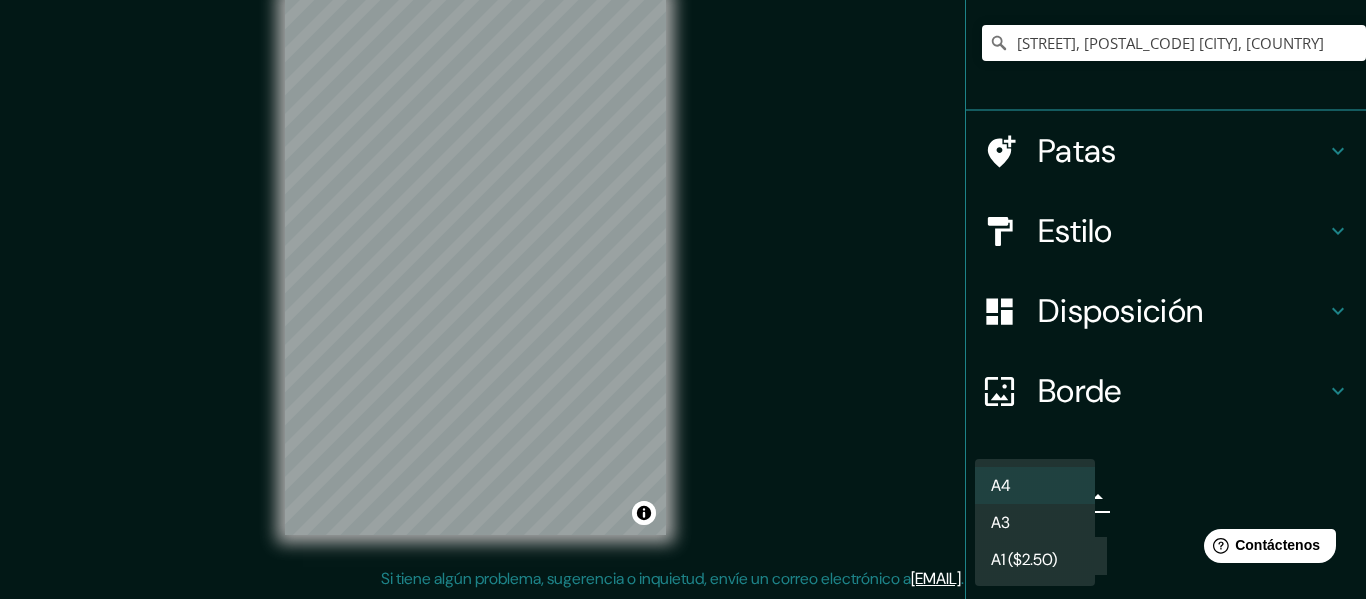 click at bounding box center (683, 299) 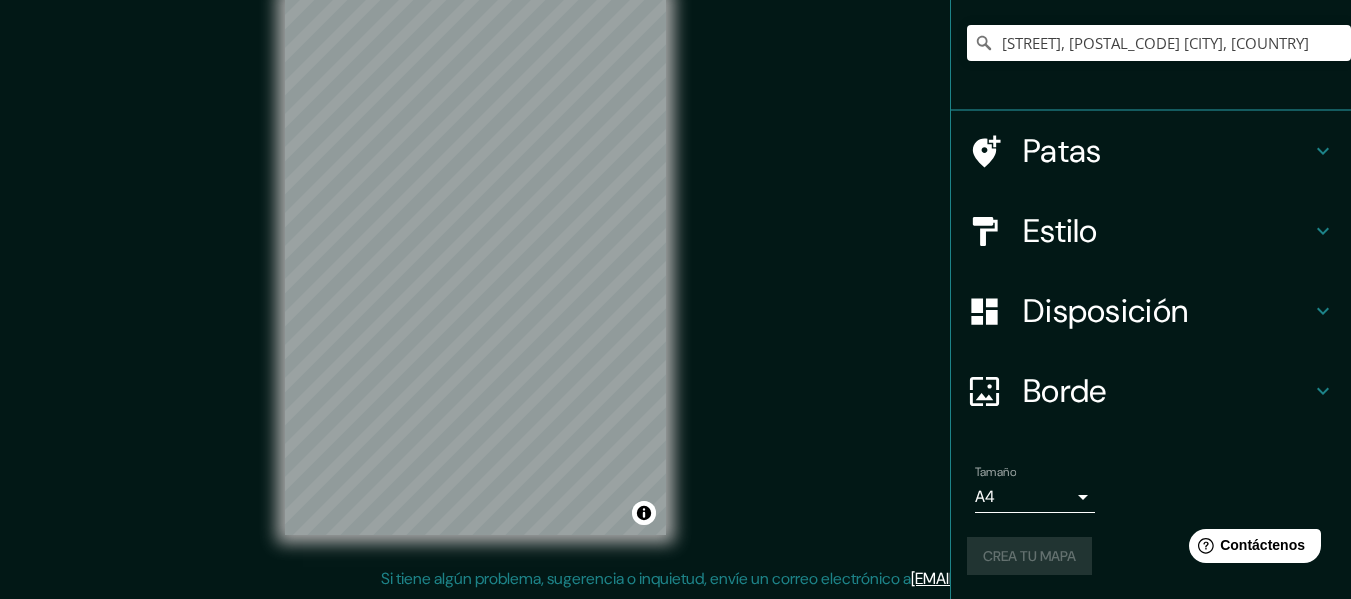 click on "Crea tu mapa" at bounding box center (1151, 556) 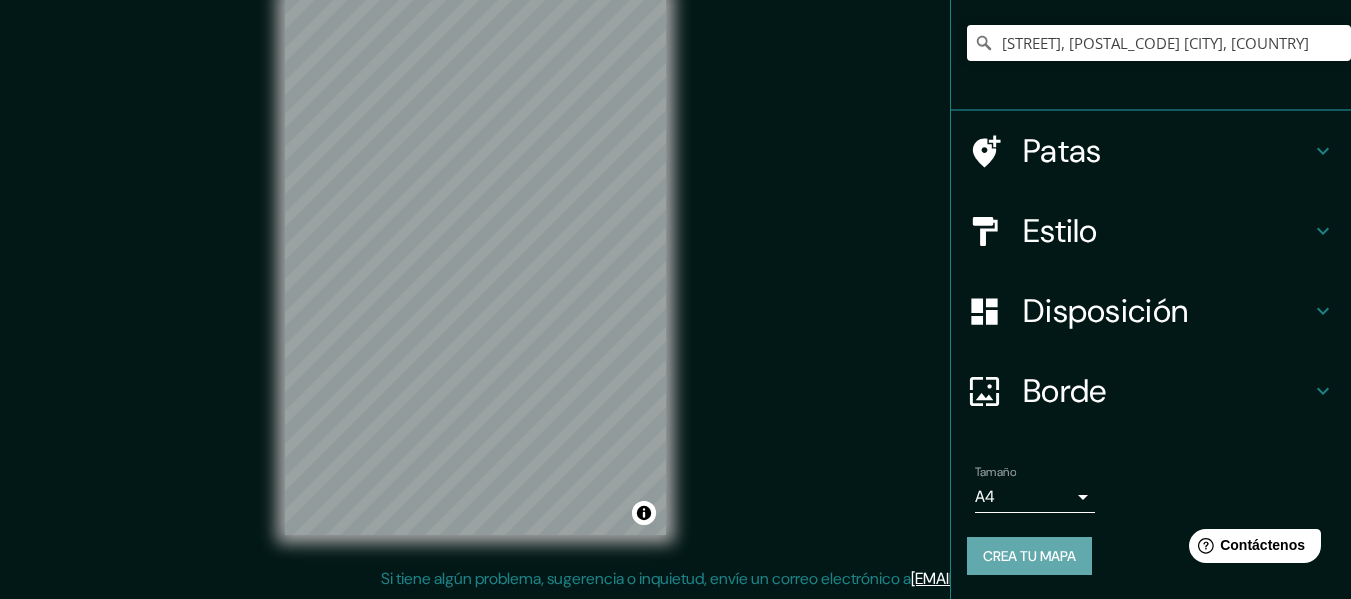 click on "Crea tu mapa" at bounding box center (1029, 556) 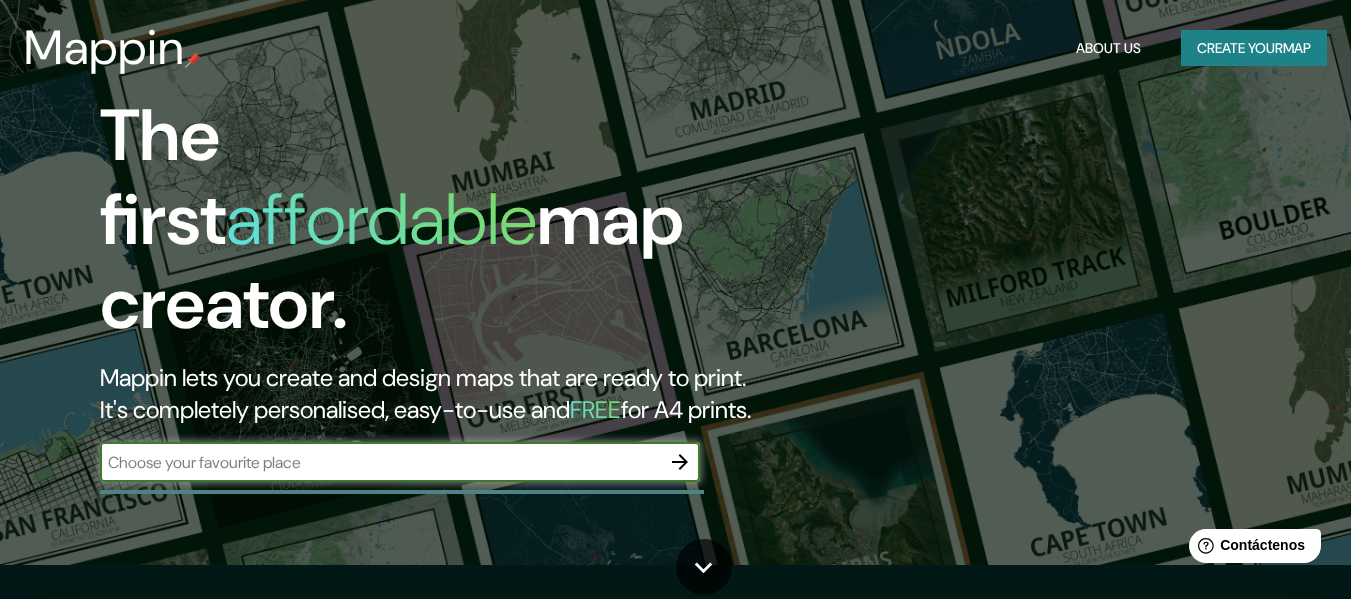 scroll, scrollTop: 0, scrollLeft: 0, axis: both 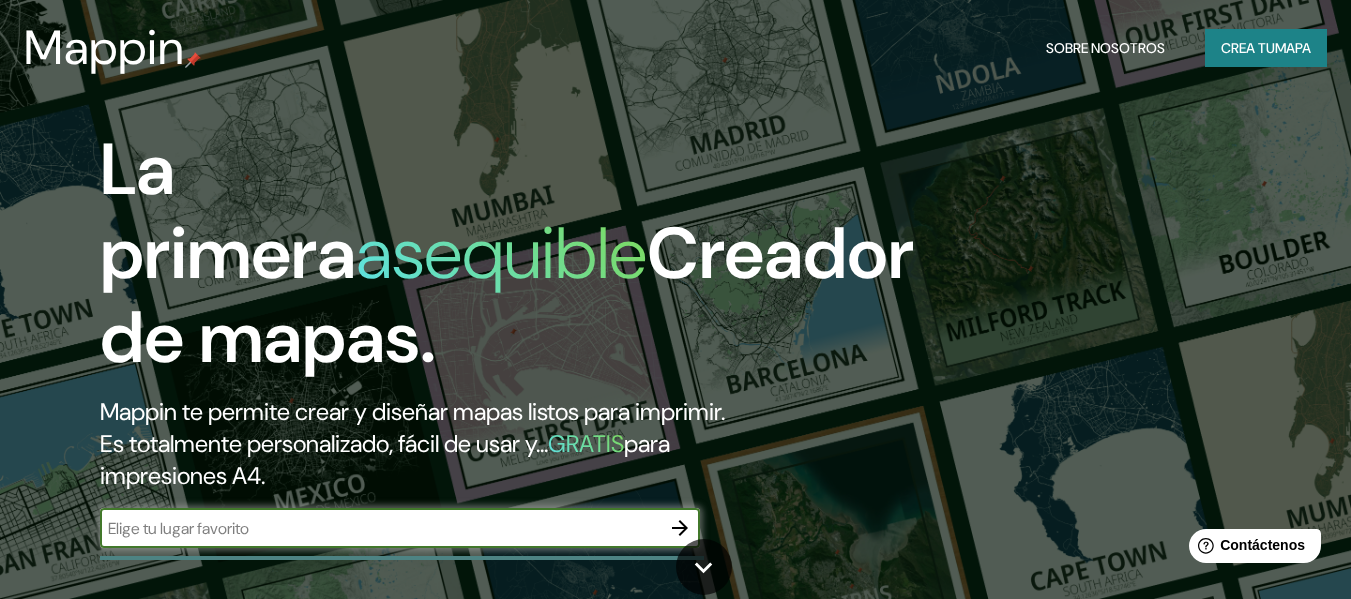 click at bounding box center (380, 528) 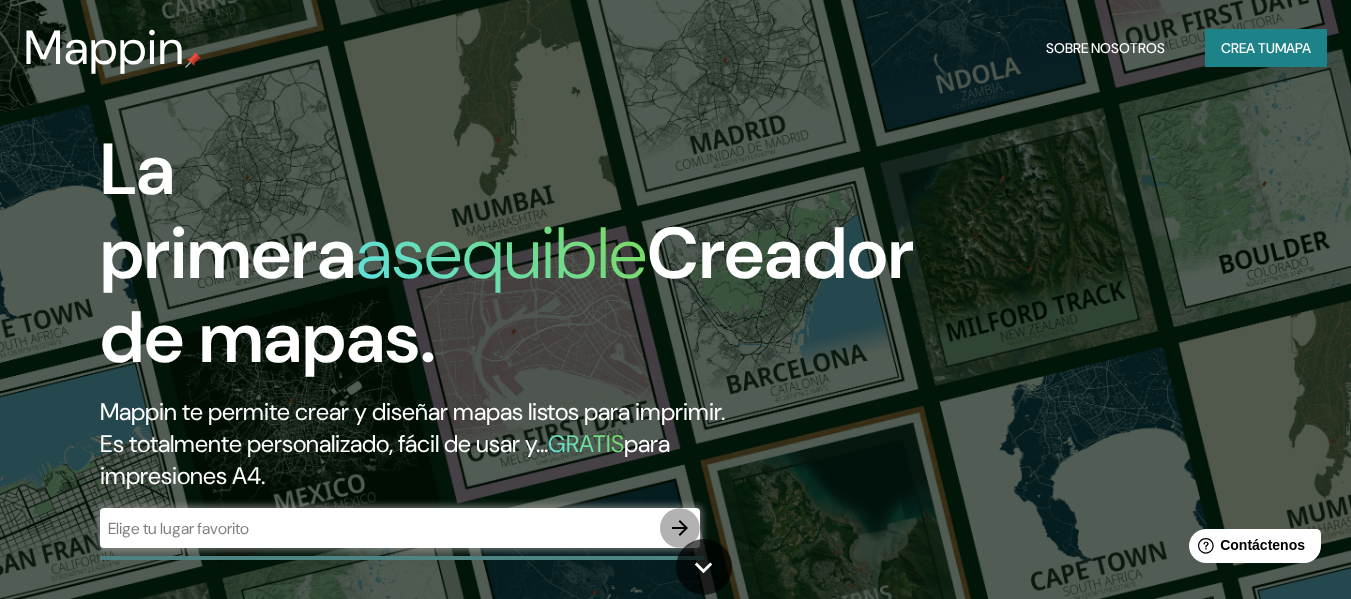 click 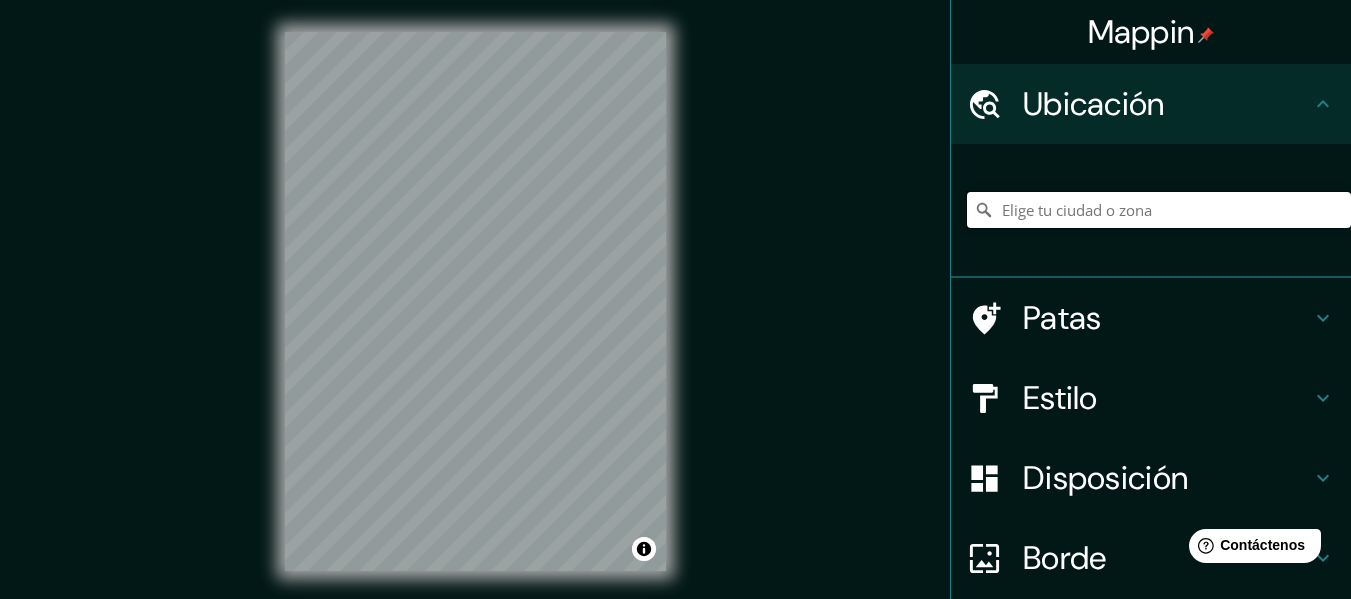 click at bounding box center [1159, 210] 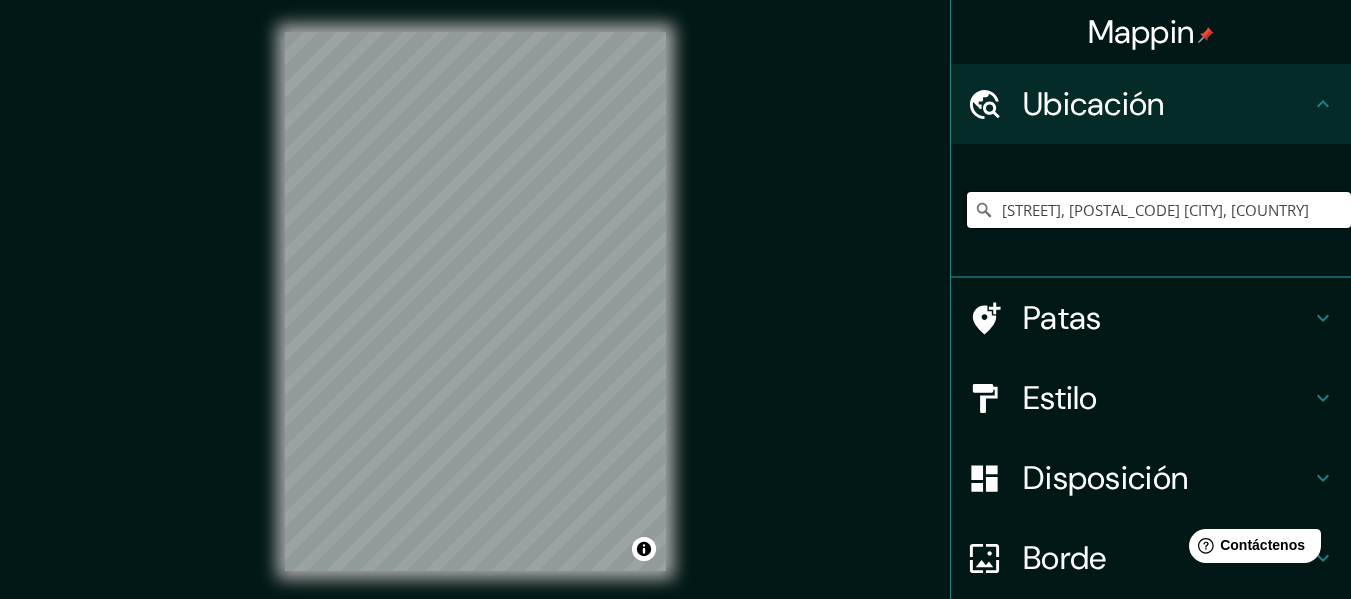 type on "Calle 201 49-33, 111166 Bogotá, Colombia" 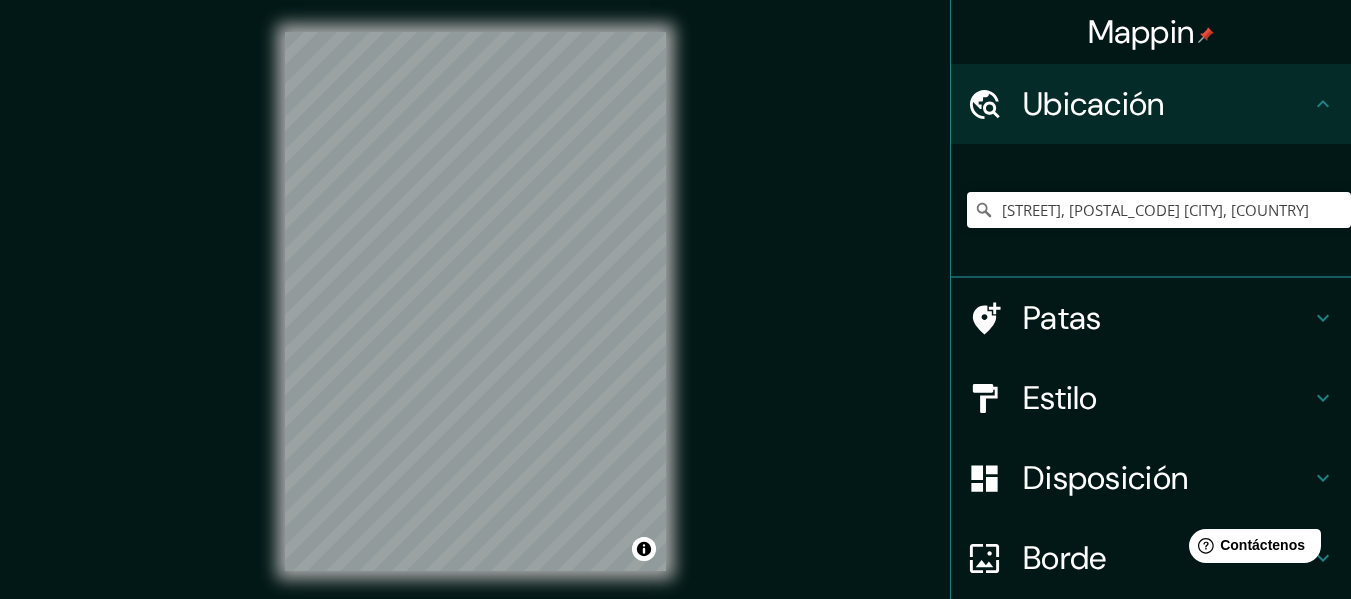 click on "Mappin Ubicación Calle 201 49-33, 111166 Bogotá, Colombia Calle 201 49-33 111166 Bogotá, Colombia Kr 19 Callo 111511 Bogotá, Colombia Kr 29 Cslle 111511 Bogotá, Colombia Calle 201 49-33 General Pico, Provincia de La Pampa, L6360, Argentina 49-33 Ruta 201 Franklin, Quebec J0S 1K0, Canadá Patas Estilo Disposición Borde Elige un borde.  Consejo  : puedes opacar las capas del marco para crear efectos geniales. Ninguno Simple Transparente Elegante Tamaño A4 single Crea tu mapa © Mapbox   © OpenStreetMap   Improve this map Si tiene algún problema, sugerencia o inquietud, envíe un correo electrónico a  help@mappin.pro  .   . ." at bounding box center (675, 317) 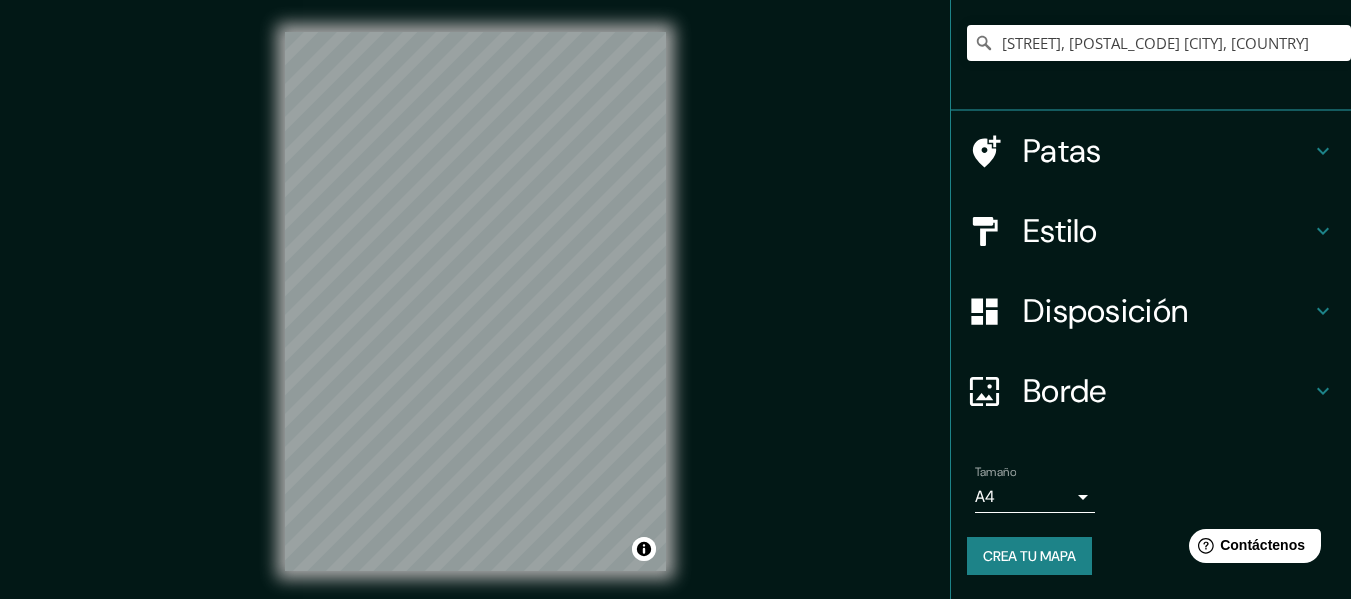click on "Crea tu mapa" at bounding box center (1029, 556) 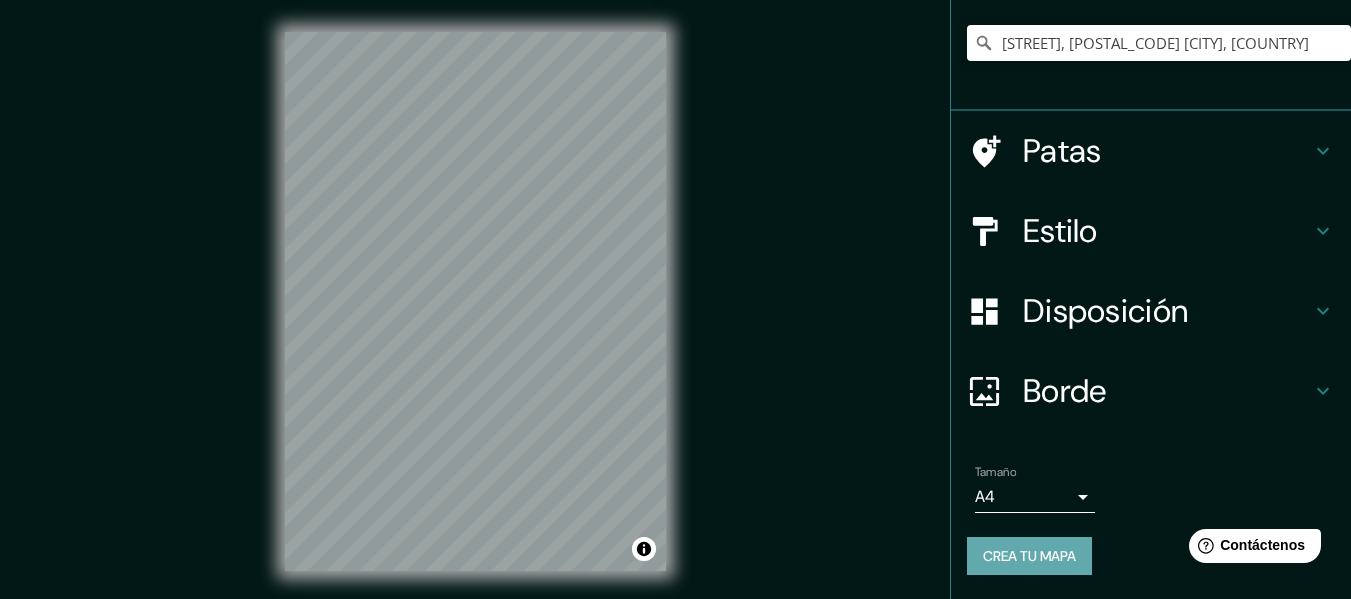 click on "Crea tu mapa" at bounding box center [1029, 556] 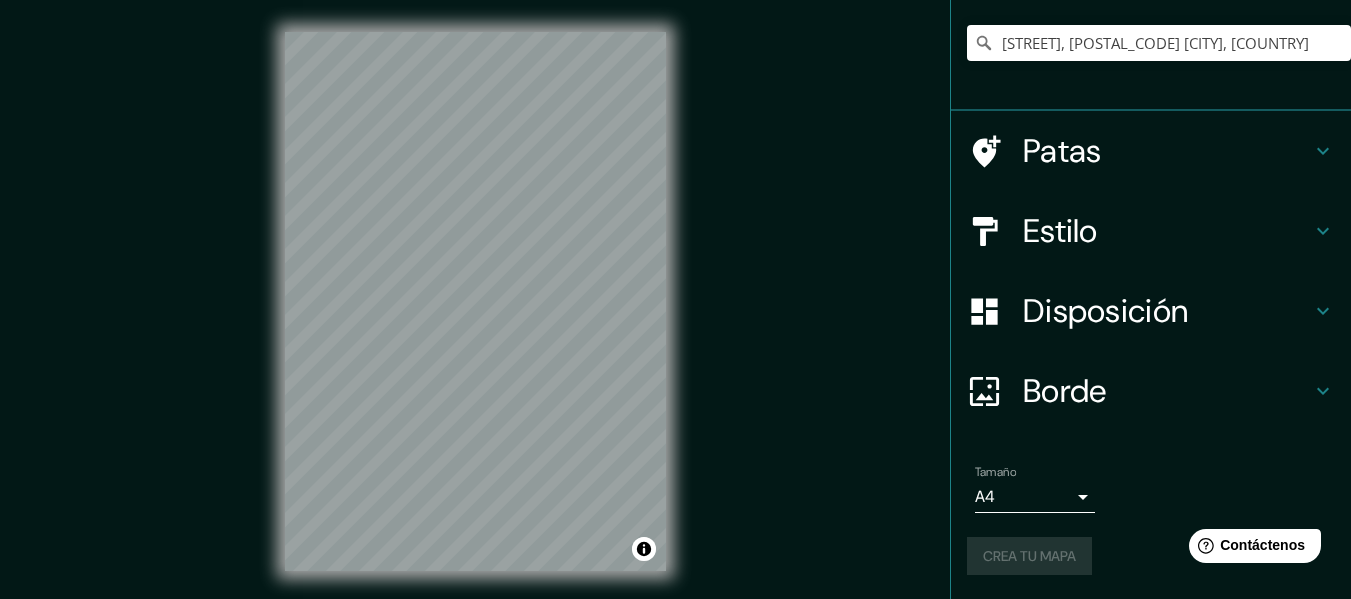 click on "Borde" at bounding box center (1151, 391) 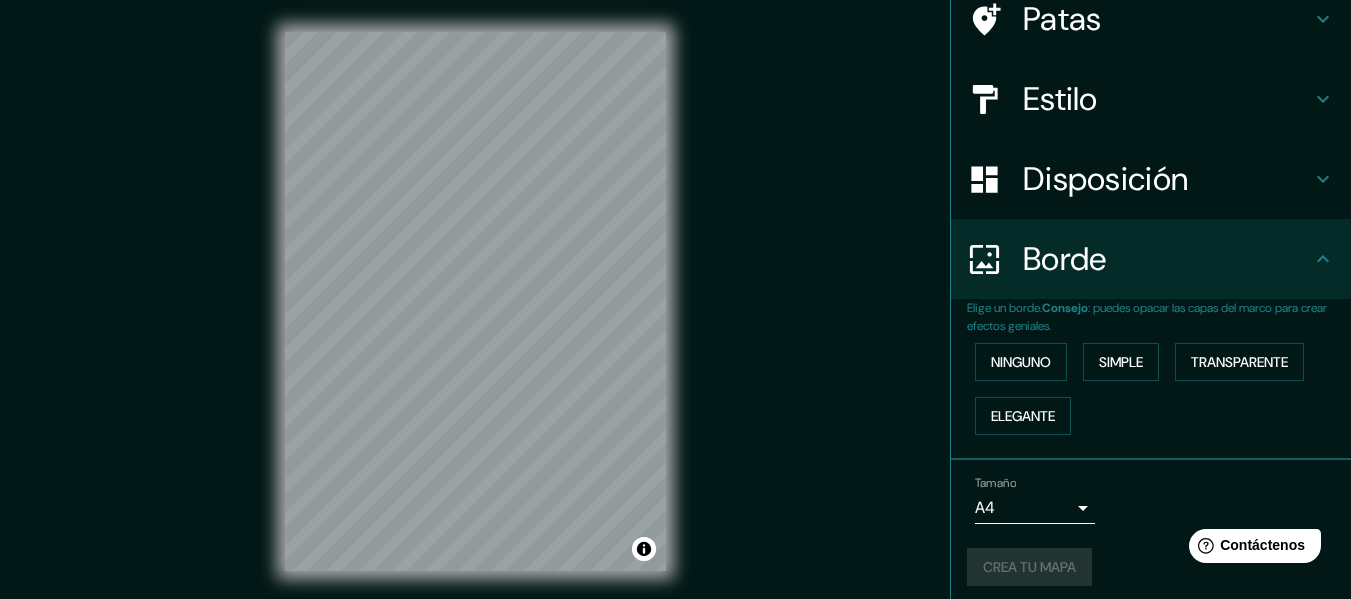 scroll, scrollTop: 135, scrollLeft: 0, axis: vertical 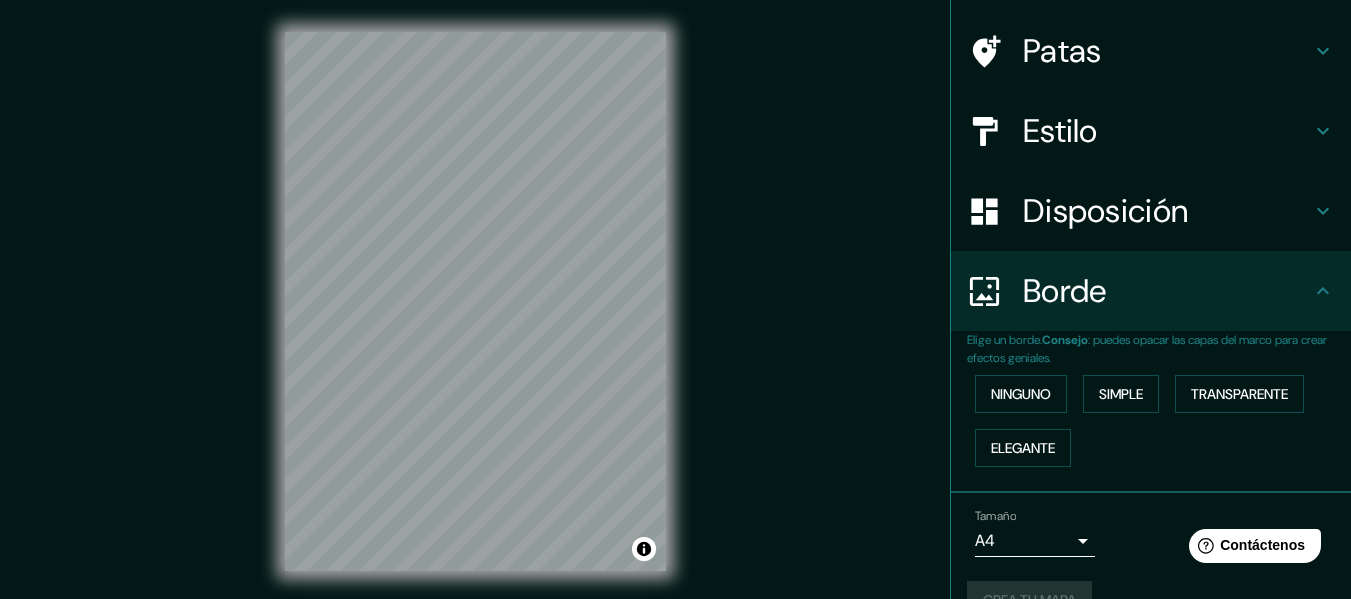 click on "Ninguno Simple Transparente Elegante" at bounding box center (1159, 421) 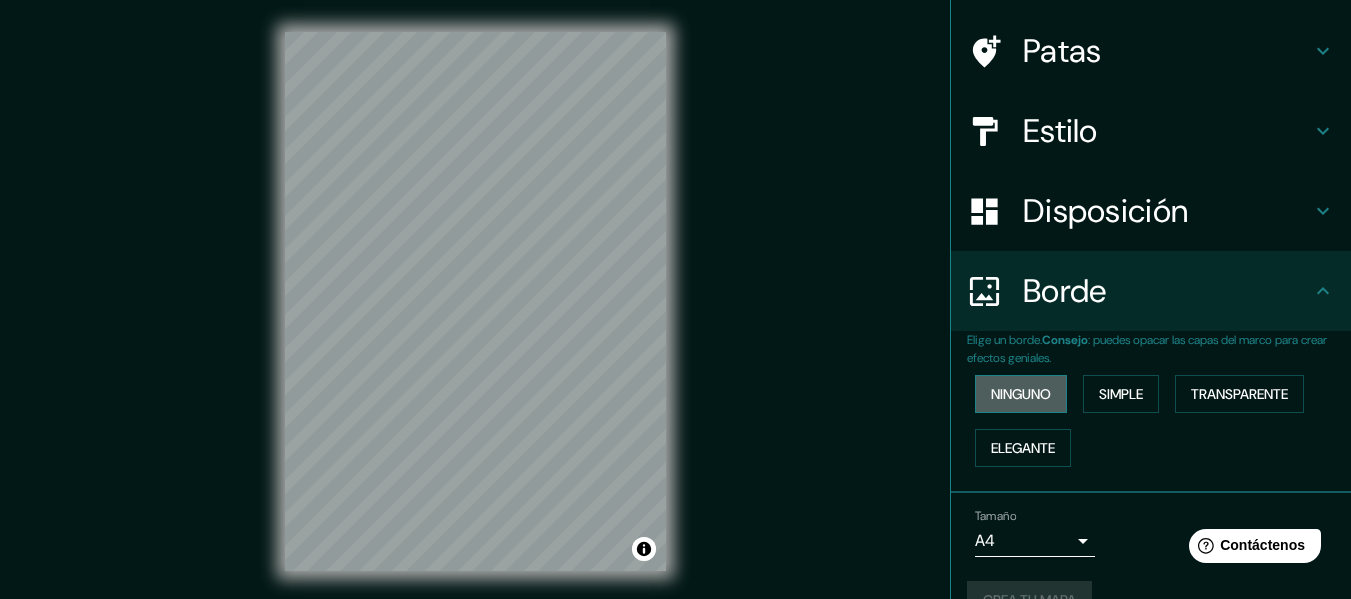 click on "Ninguno" at bounding box center [1021, 394] 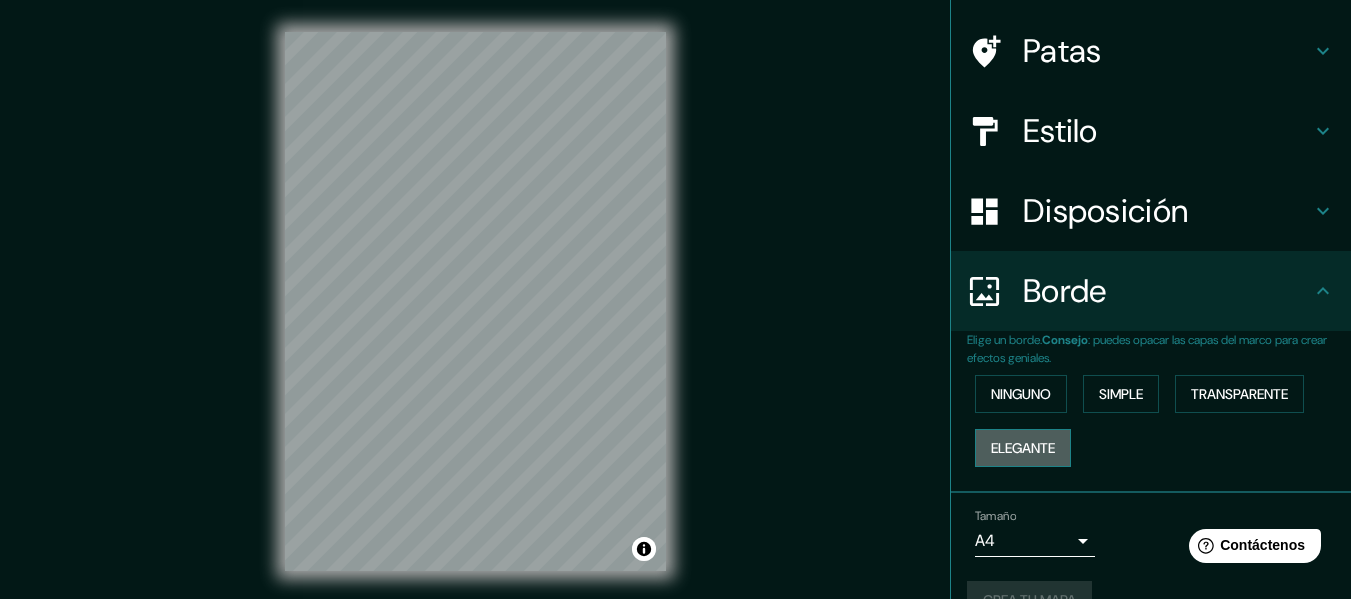 click on "Elegante" at bounding box center [1023, 448] 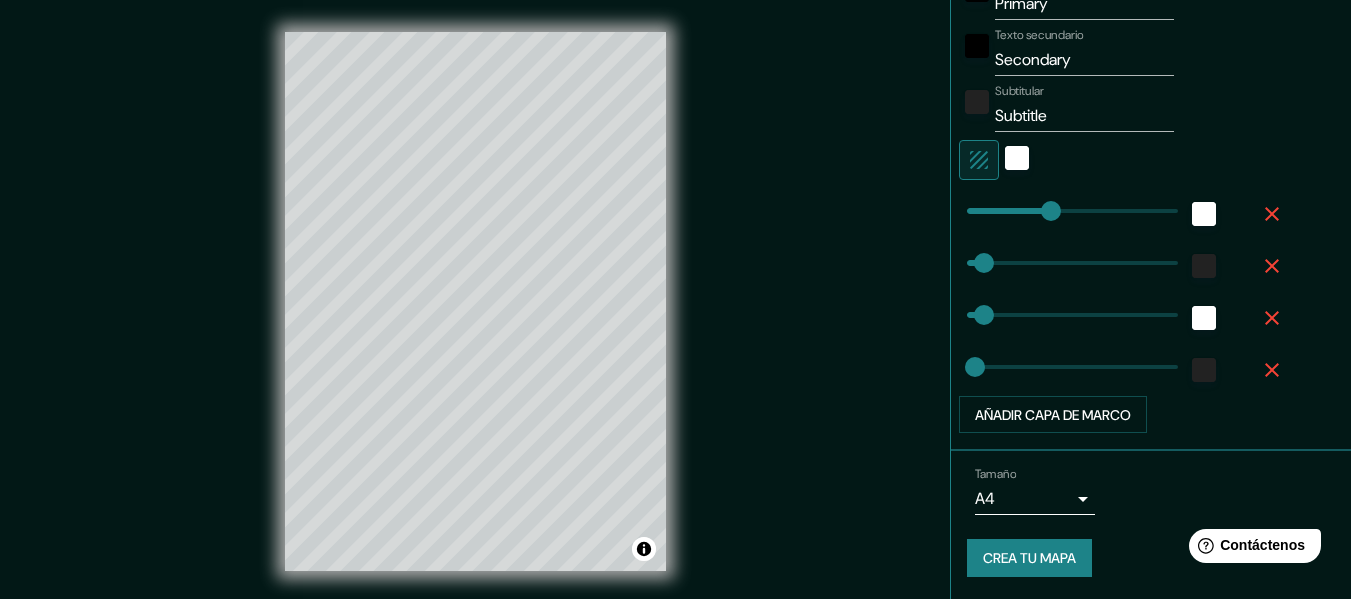 scroll, scrollTop: 648, scrollLeft: 0, axis: vertical 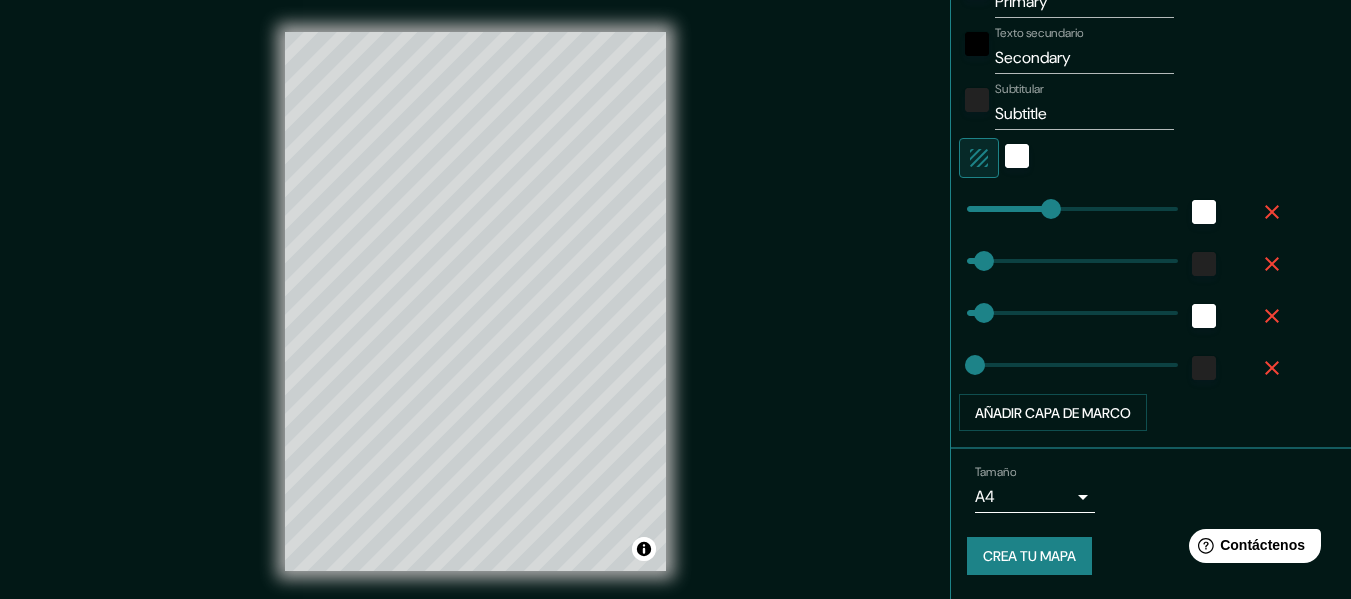 click on "Crea tu mapa" at bounding box center (1029, 556) 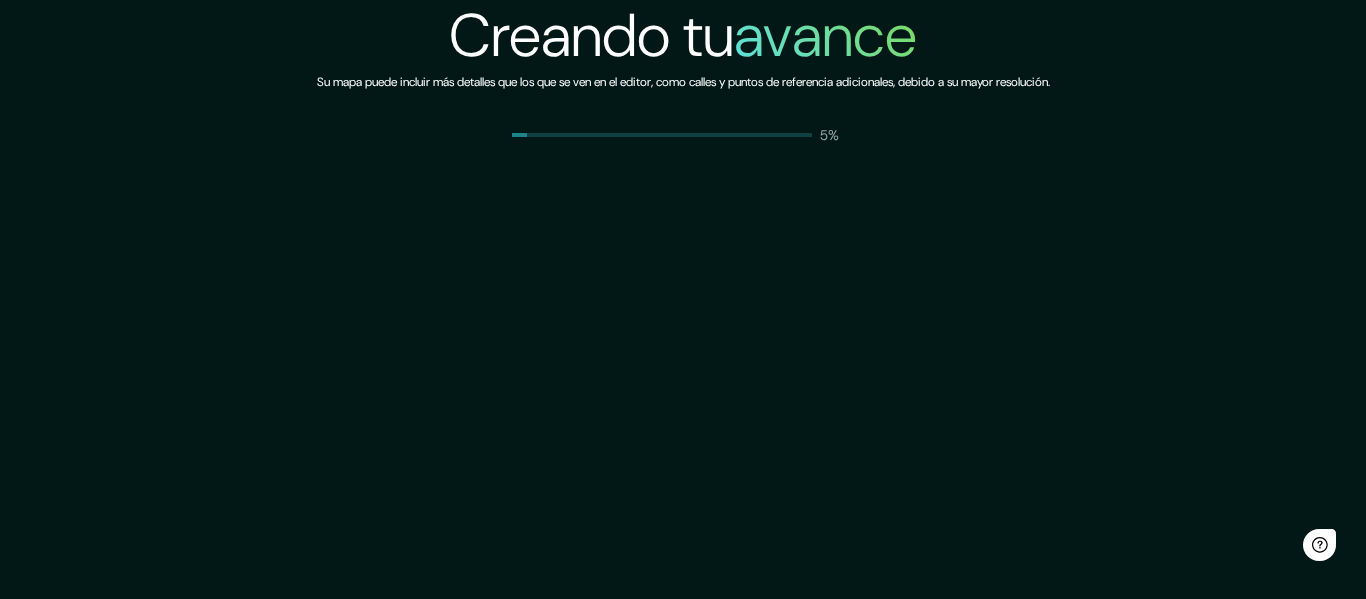 scroll, scrollTop: 0, scrollLeft: 0, axis: both 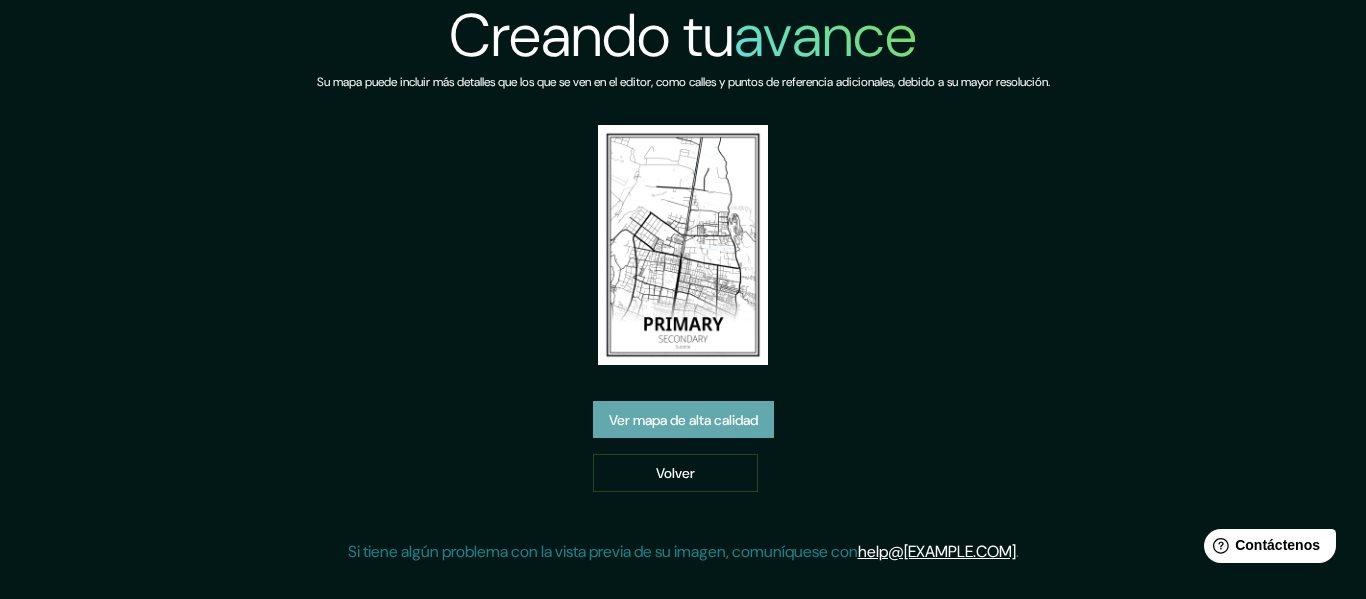 click on "Ver mapa de alta calidad" at bounding box center [683, 420] 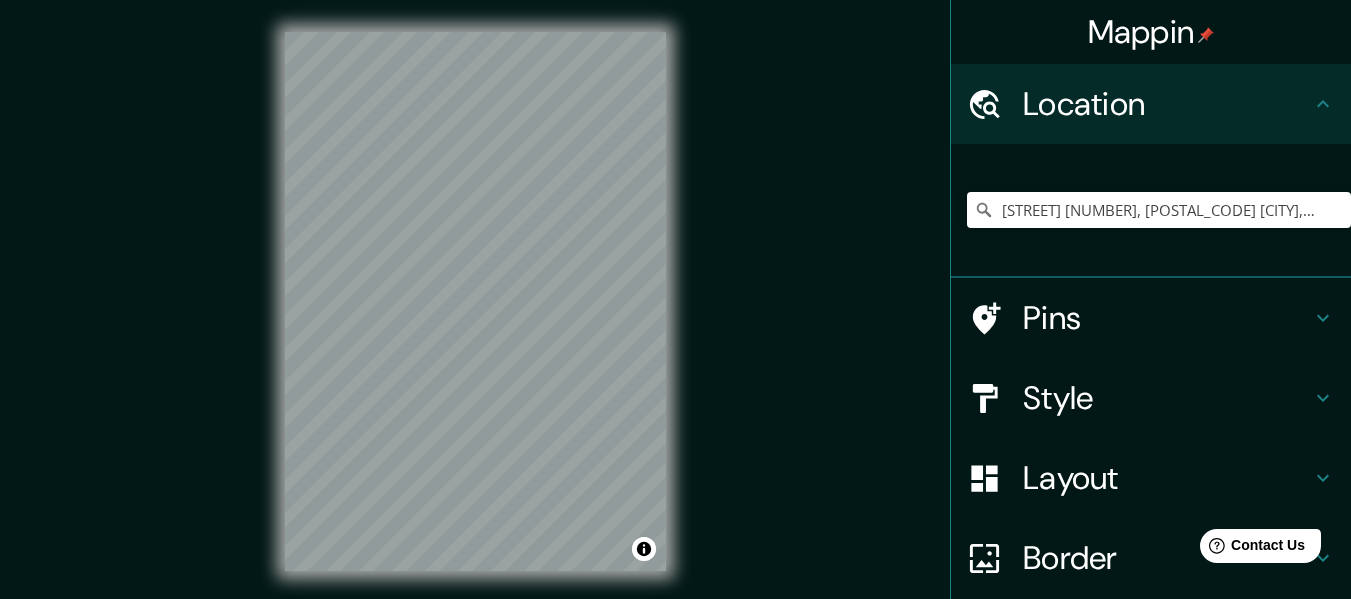 scroll, scrollTop: 0, scrollLeft: 0, axis: both 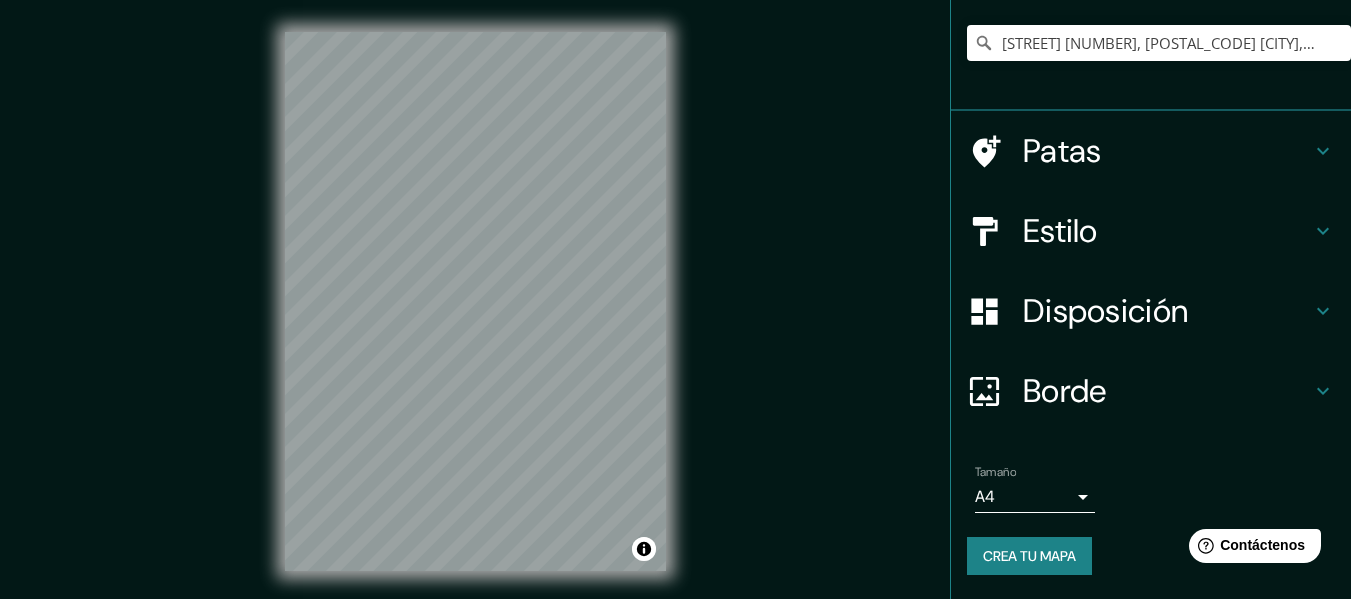 click on "Borde" at bounding box center [1151, 391] 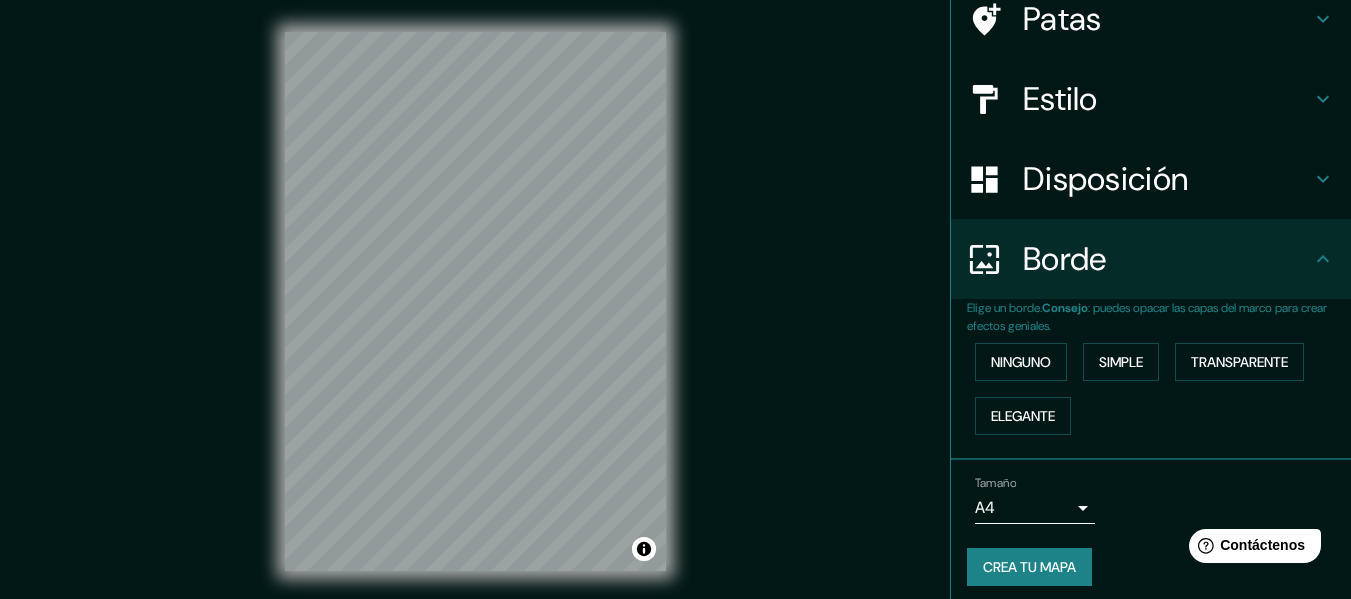 scroll, scrollTop: 135, scrollLeft: 0, axis: vertical 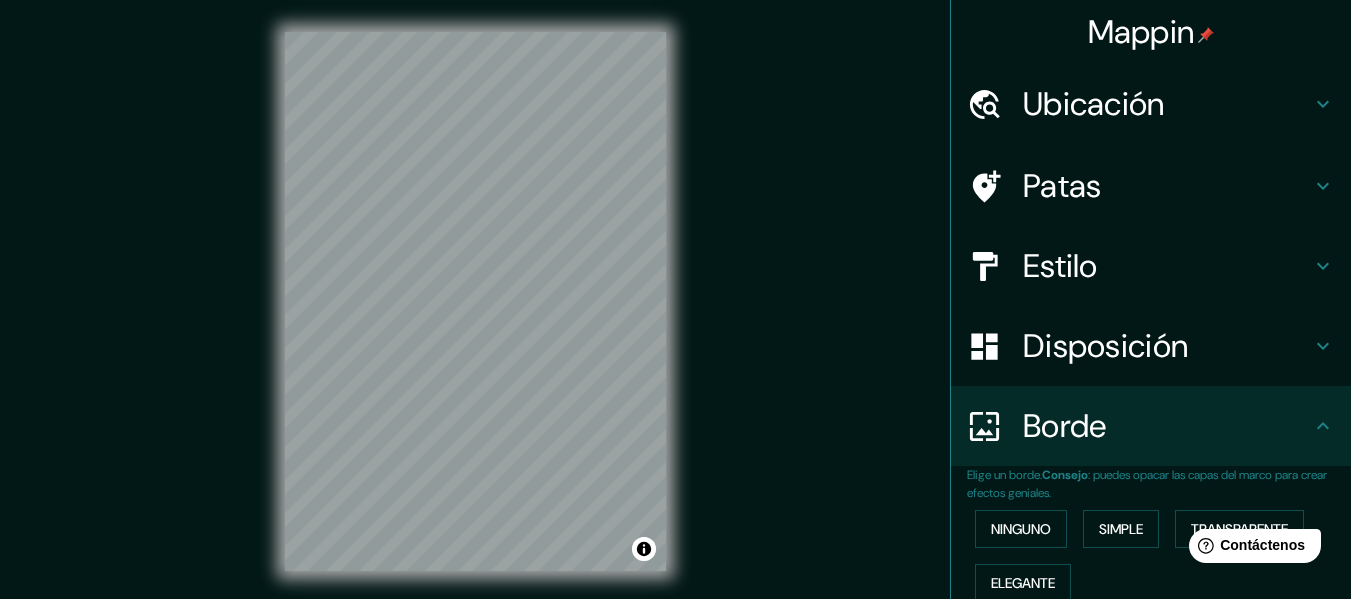 click on "Ubicación" at bounding box center (1167, 104) 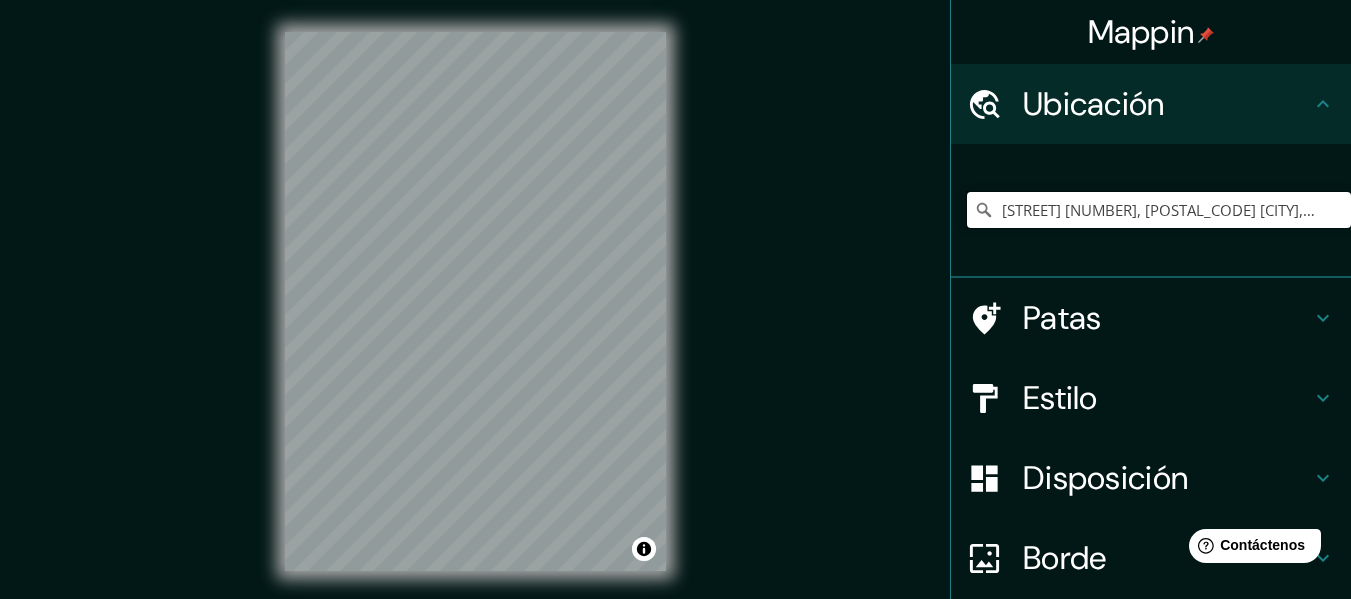 click on "[STREET], [POSTAL_CODE] [CITY], [COUNTRY]" at bounding box center [1159, 210] 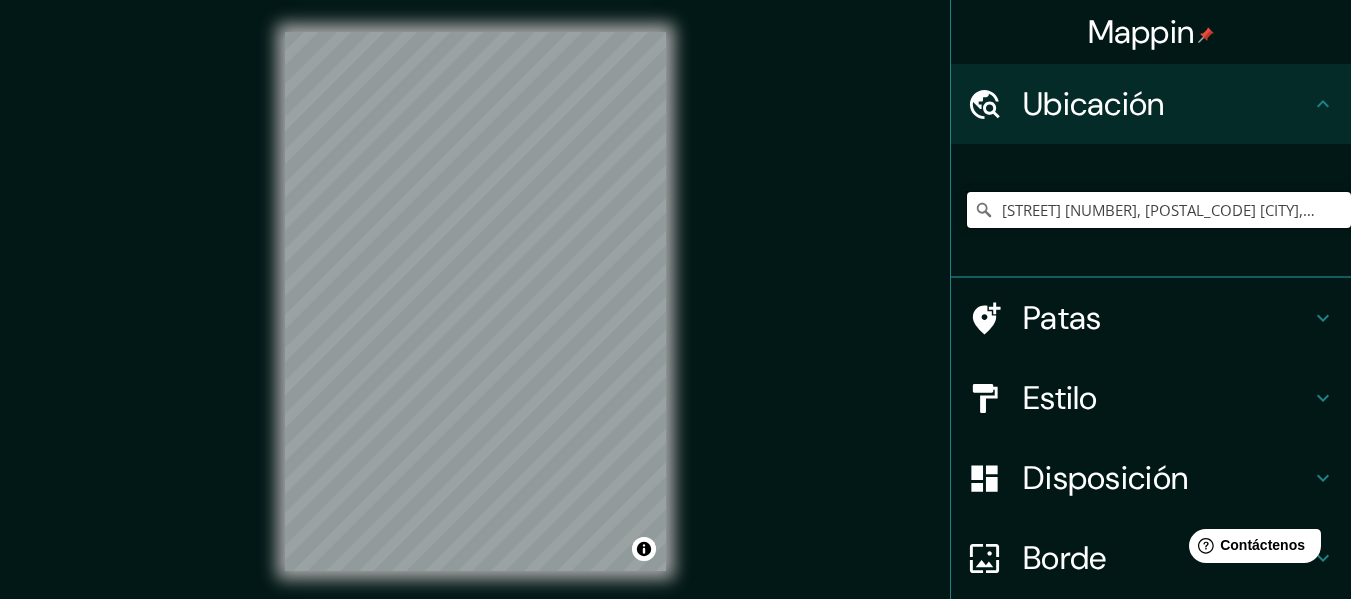 click on "[STREET], [POSTAL_CODE] [CITY], [COUNTRY]" at bounding box center (1159, 210) 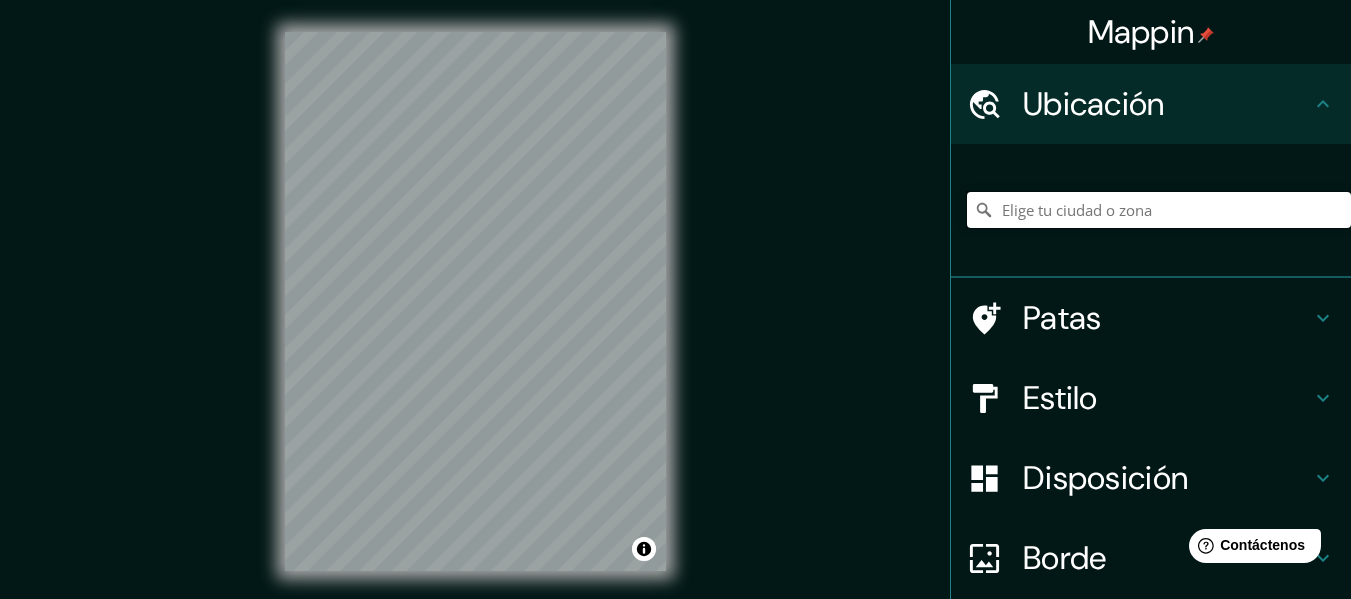 paste on "[STREET] [NUMBER], [CITY]" 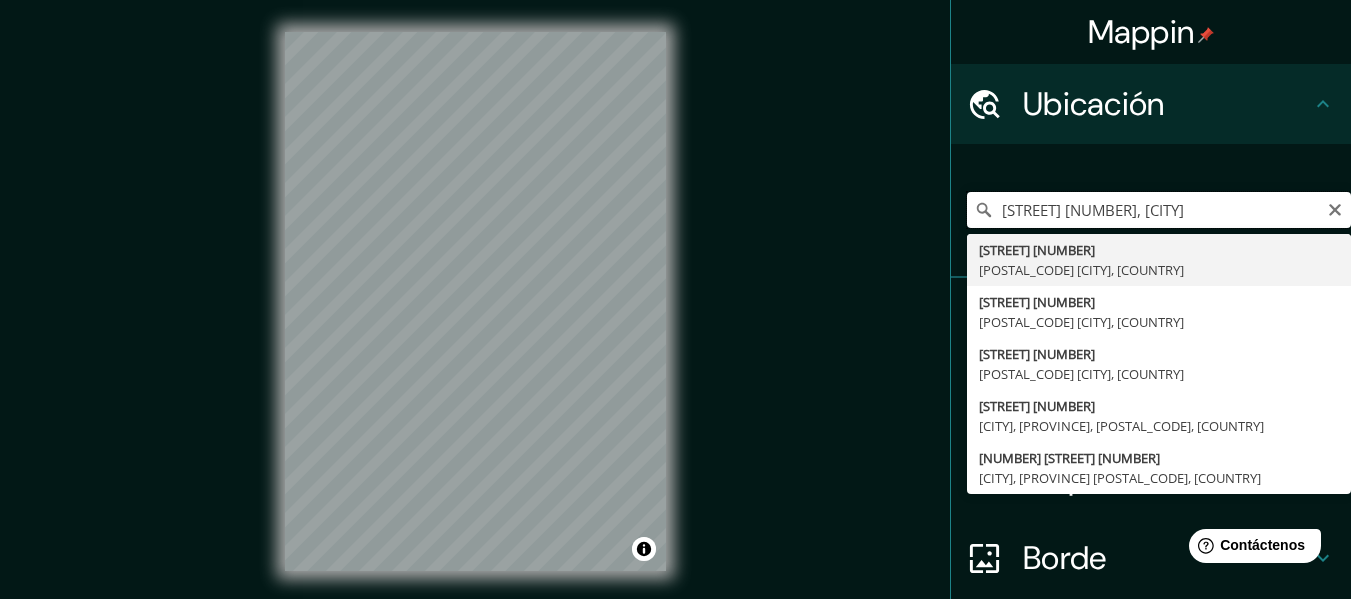 type on "[STREET], [POSTAL_CODE] [CITY], [COUNTRY]" 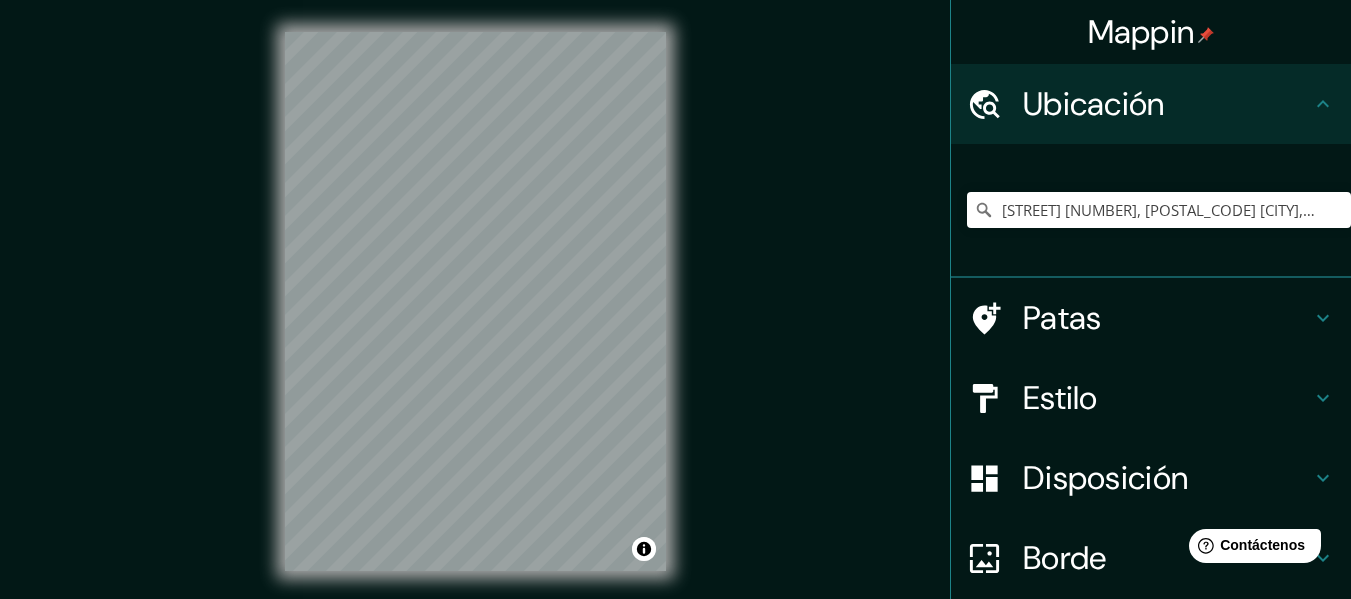 click on "Estilo" at bounding box center [1060, 398] 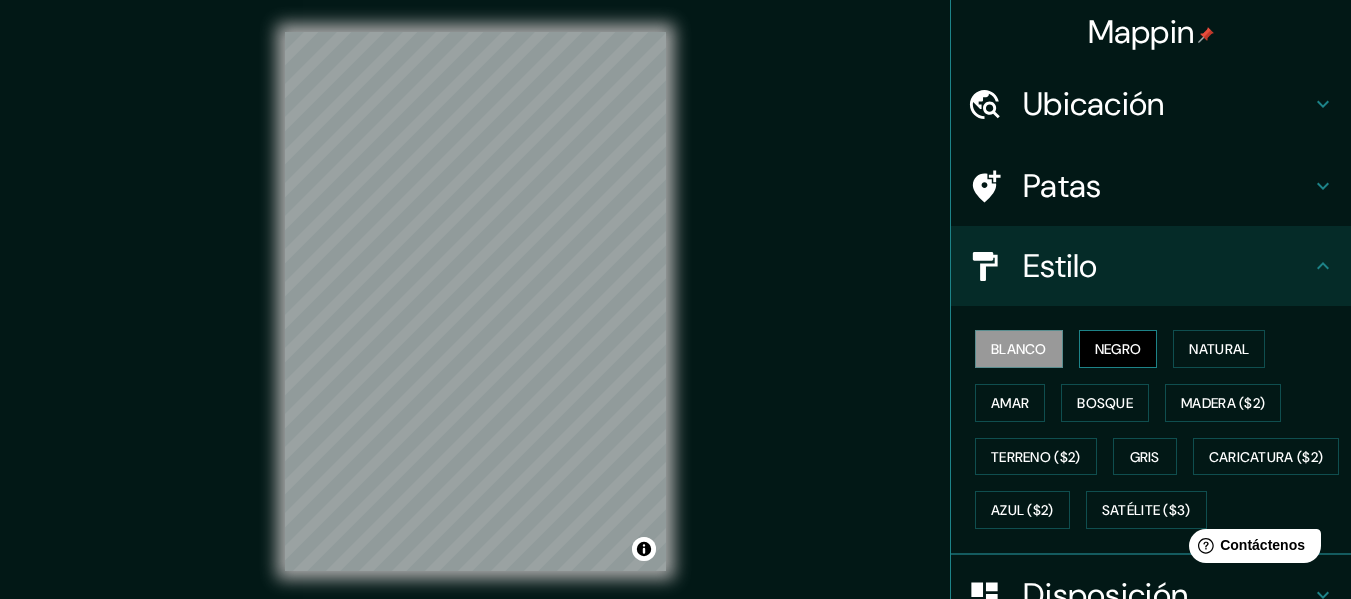 click on "Negro" at bounding box center [1118, 349] 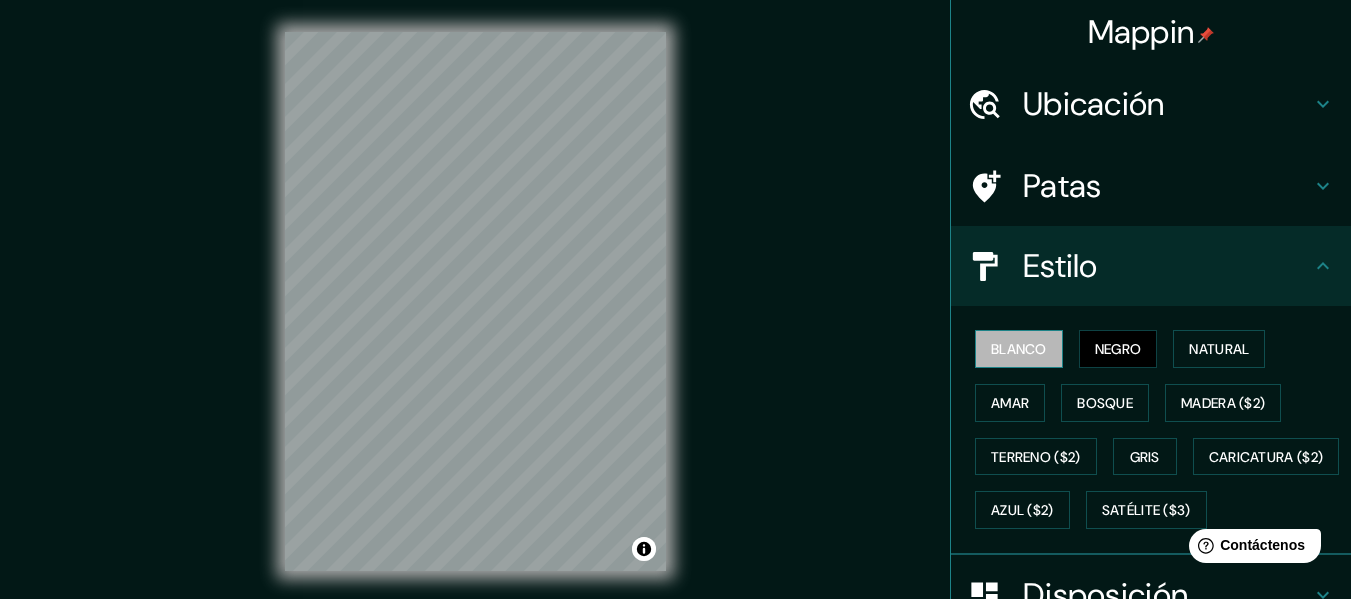 click on "Blanco" at bounding box center [1019, 349] 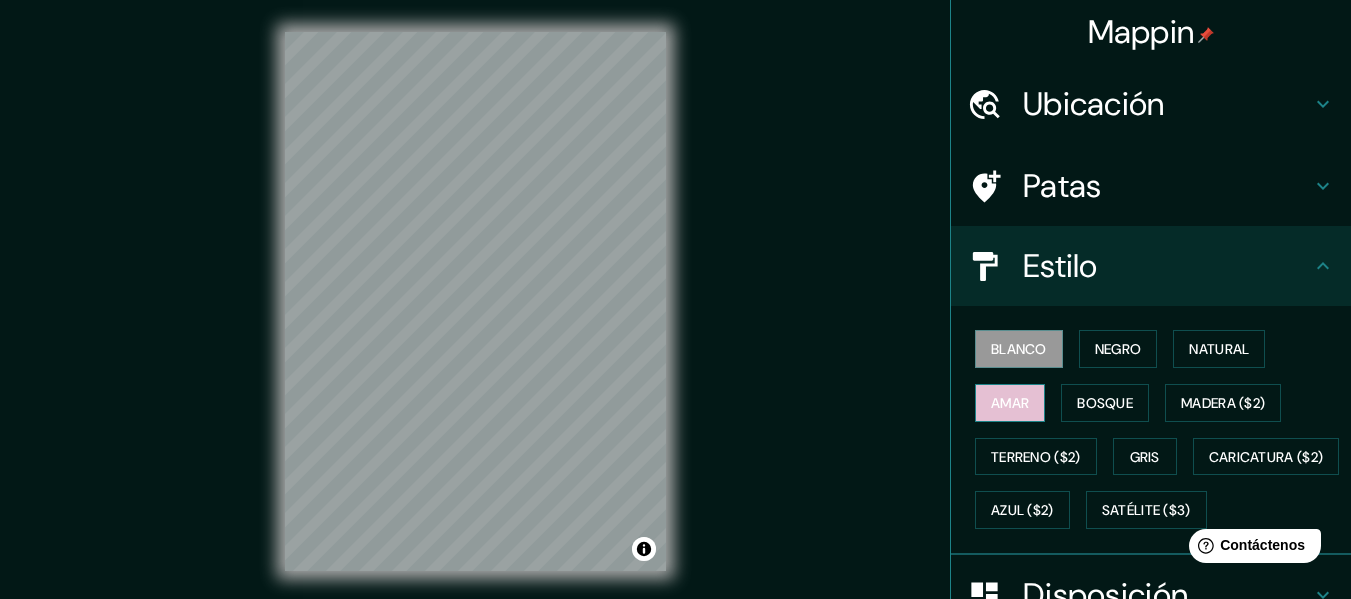 click on "Amar" at bounding box center [1010, 403] 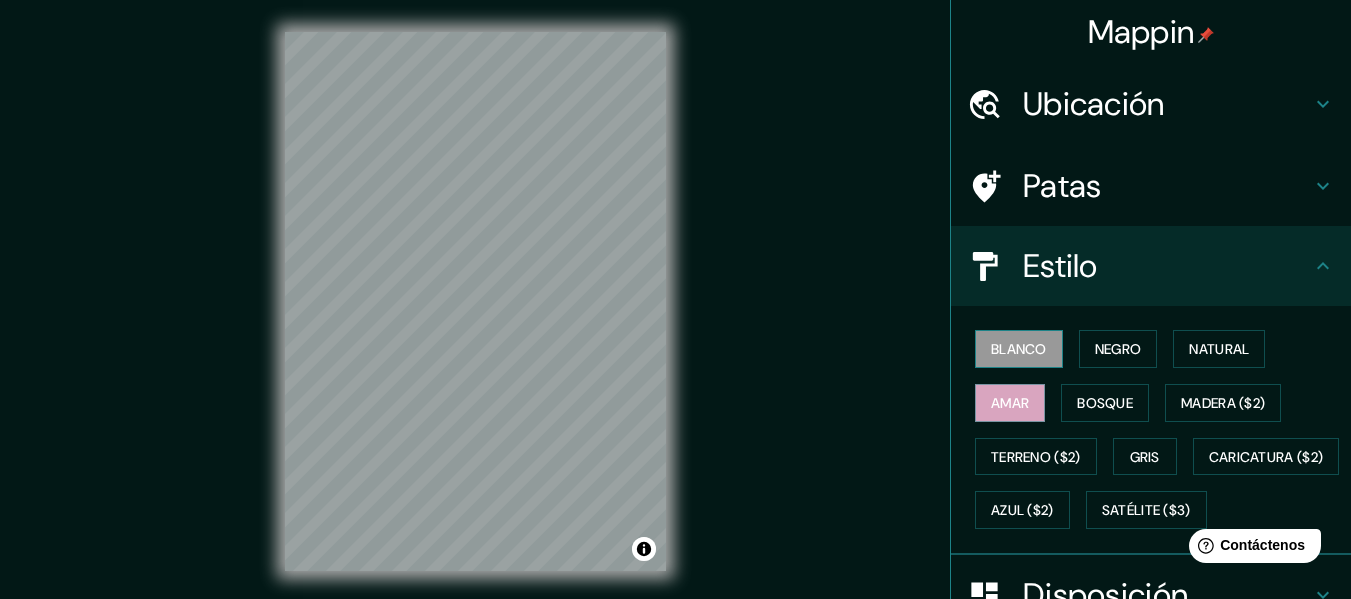 click on "Blanco" at bounding box center [1019, 349] 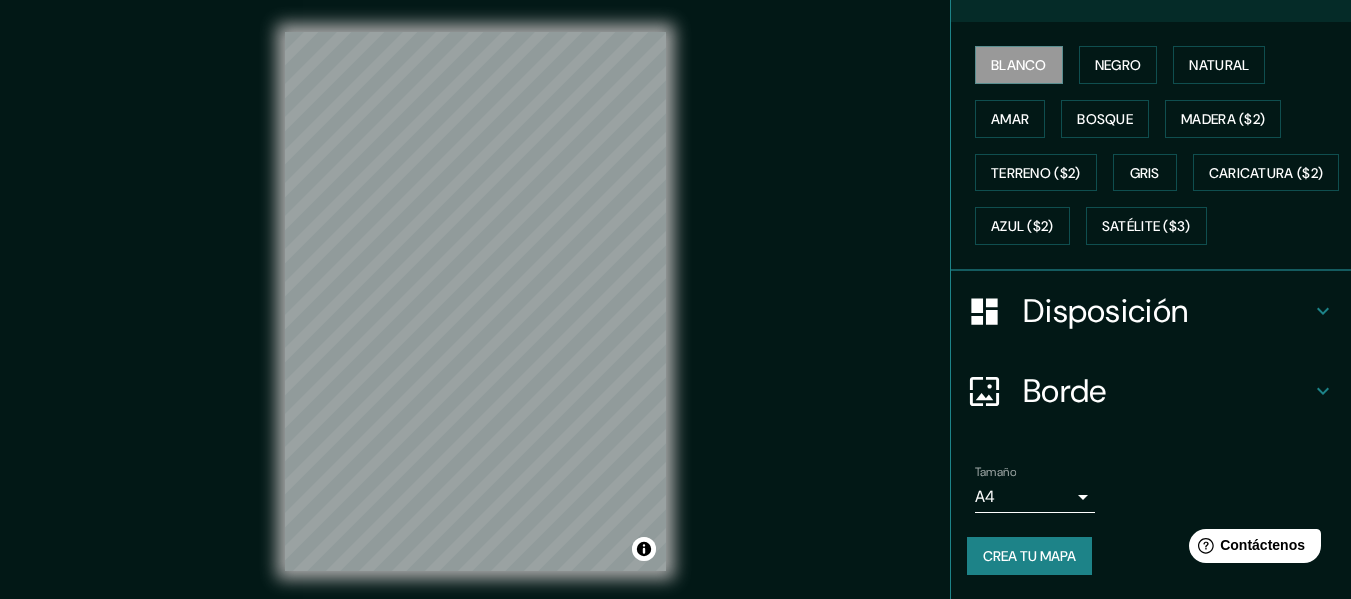 click on "Disposición" at bounding box center [1167, 311] 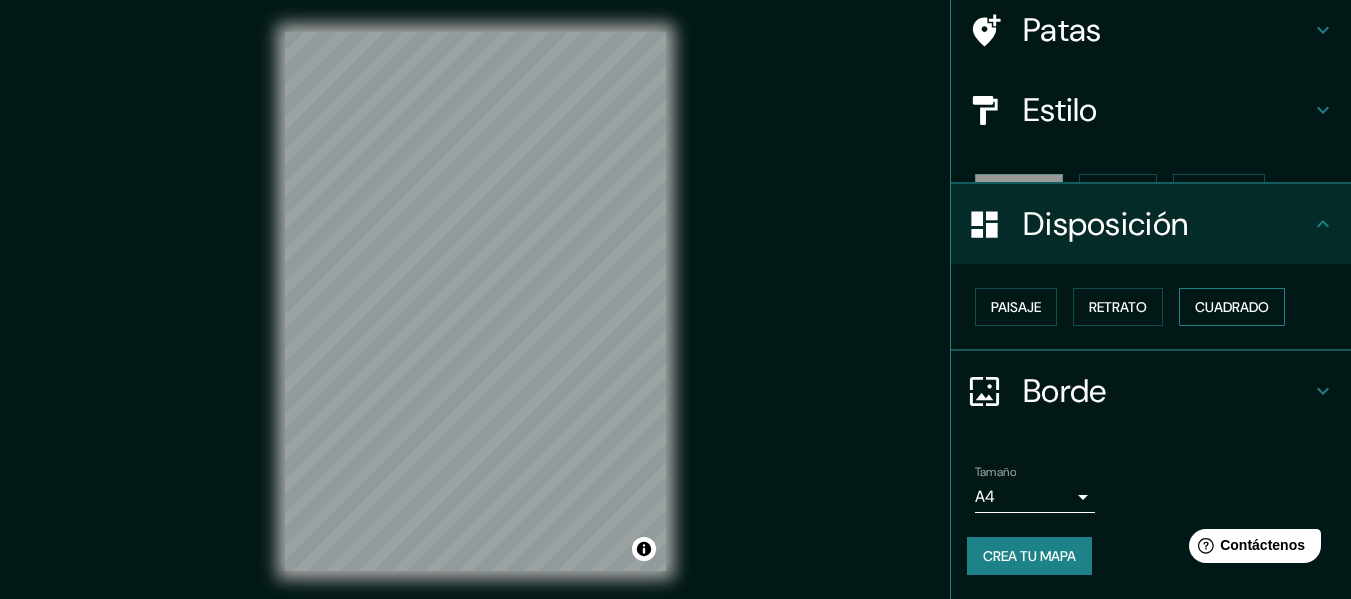 scroll, scrollTop: 122, scrollLeft: 0, axis: vertical 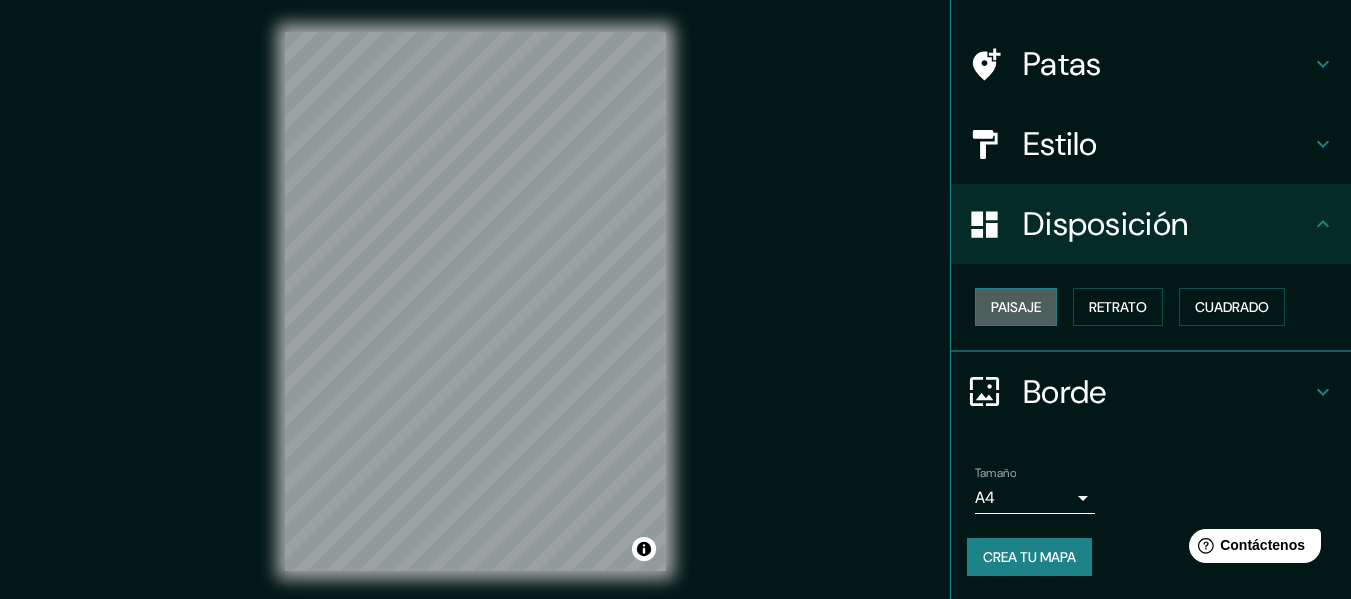 click on "Paisaje" at bounding box center [1016, 307] 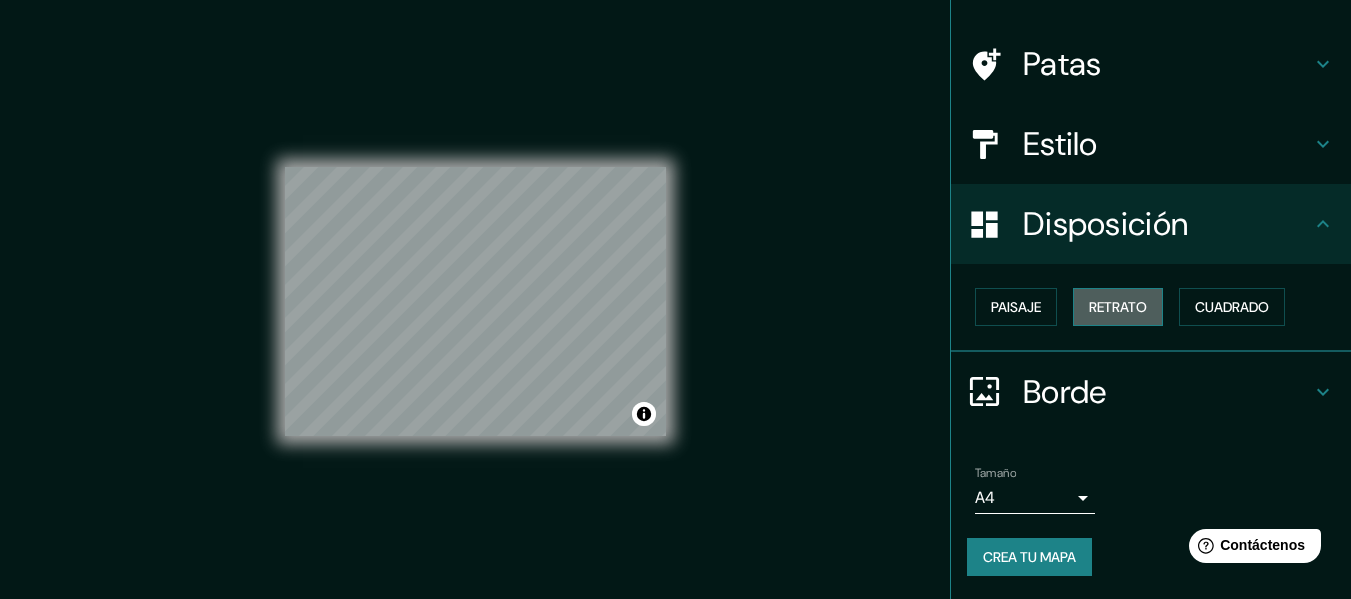 click on "Retrato" at bounding box center (1118, 307) 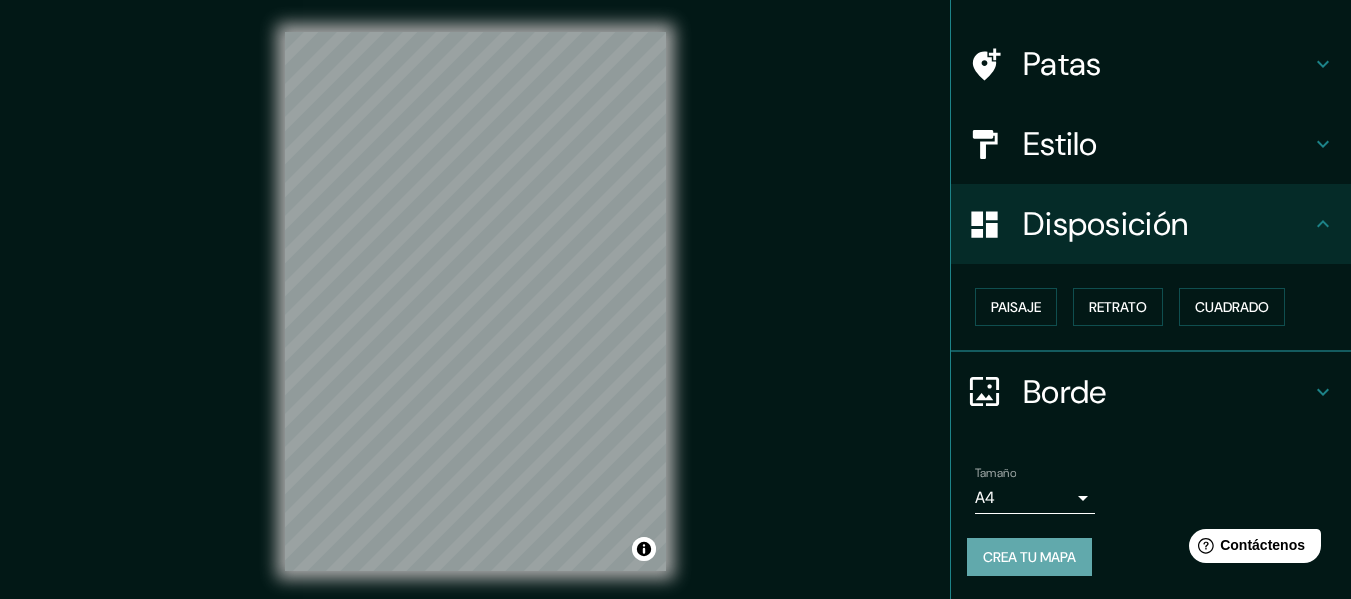click on "Crea tu mapa" at bounding box center (1029, 557) 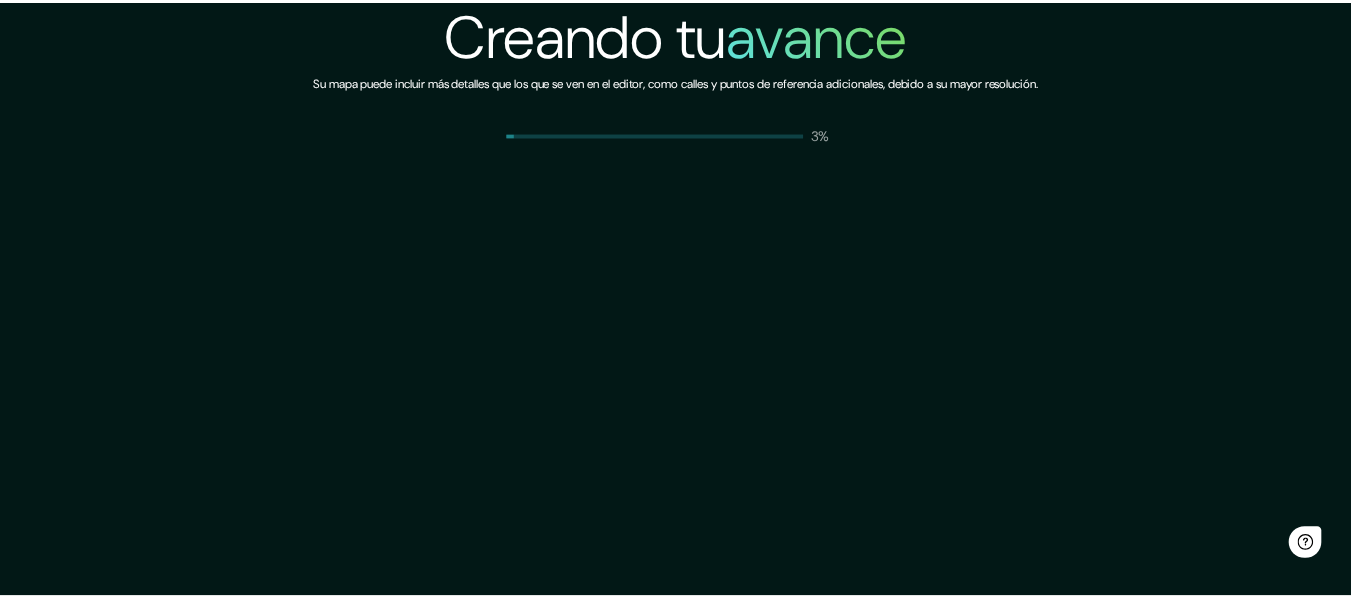 scroll, scrollTop: 0, scrollLeft: 0, axis: both 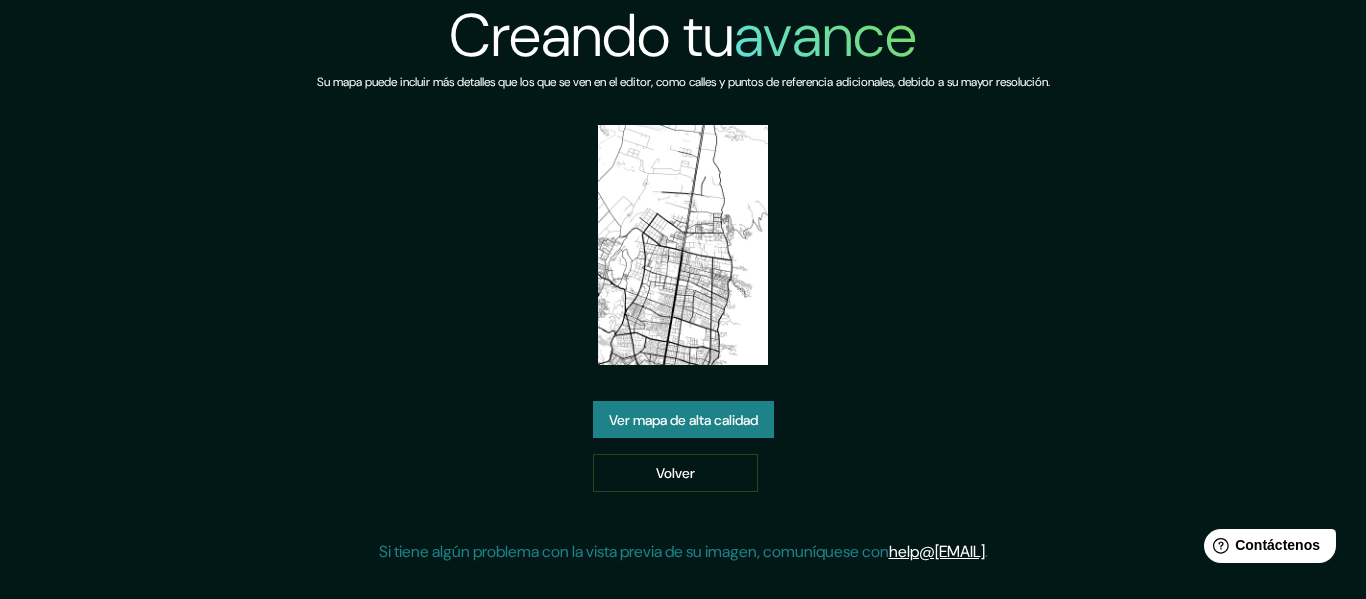 click at bounding box center (683, 245) 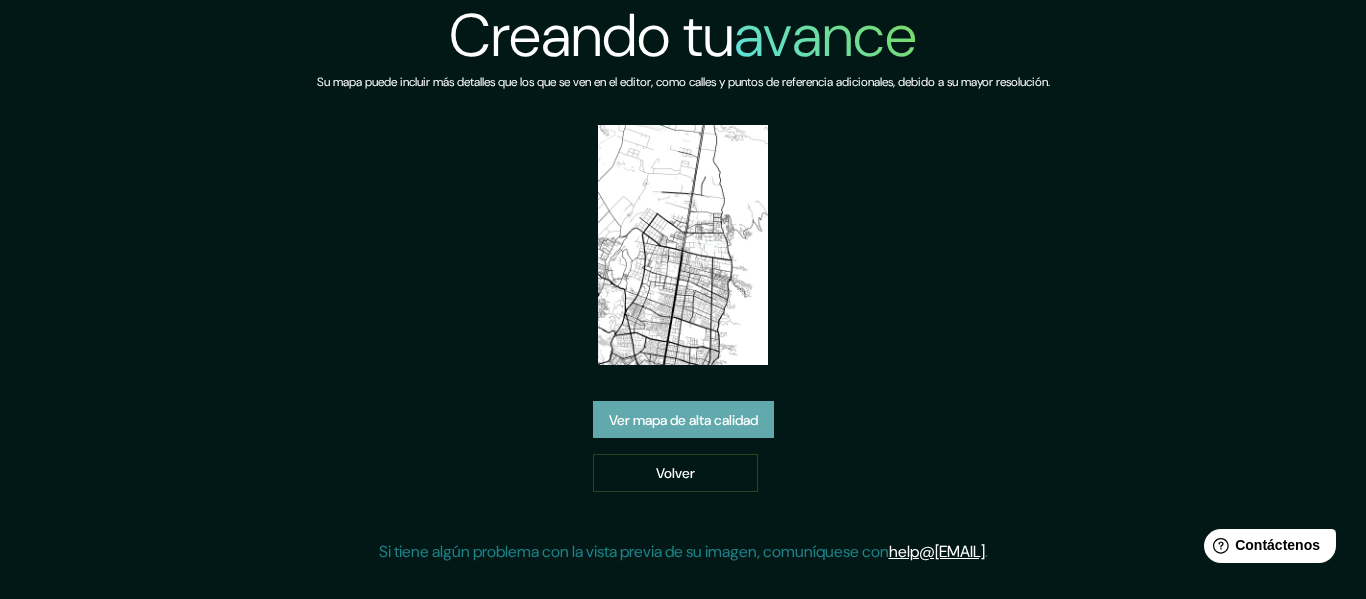 click on "Ver mapa de alta calidad" at bounding box center (683, 420) 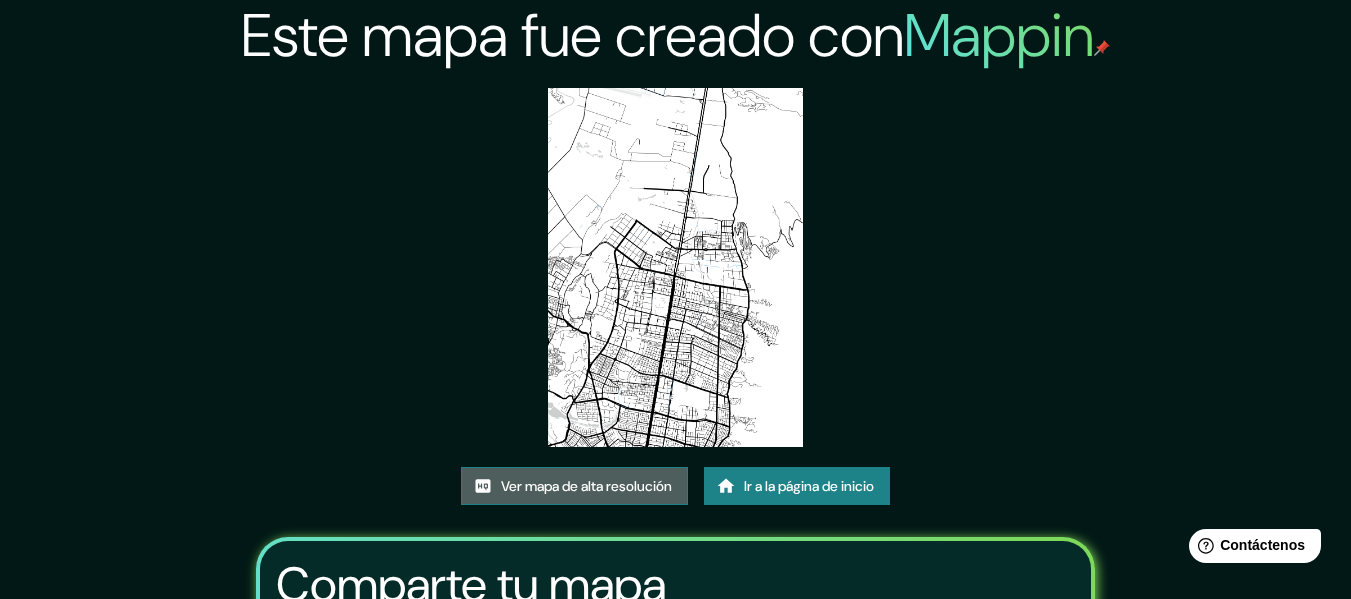 click on "Ver mapa de alta resolución" at bounding box center (586, 487) 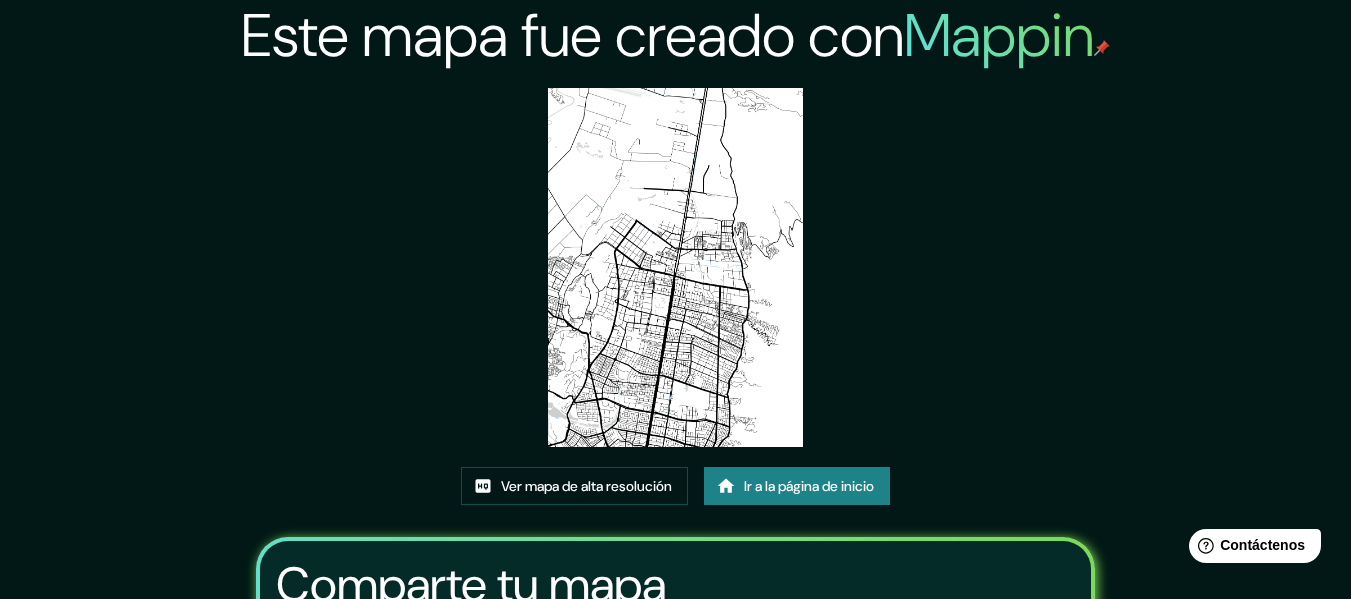 scroll, scrollTop: 263, scrollLeft: 0, axis: vertical 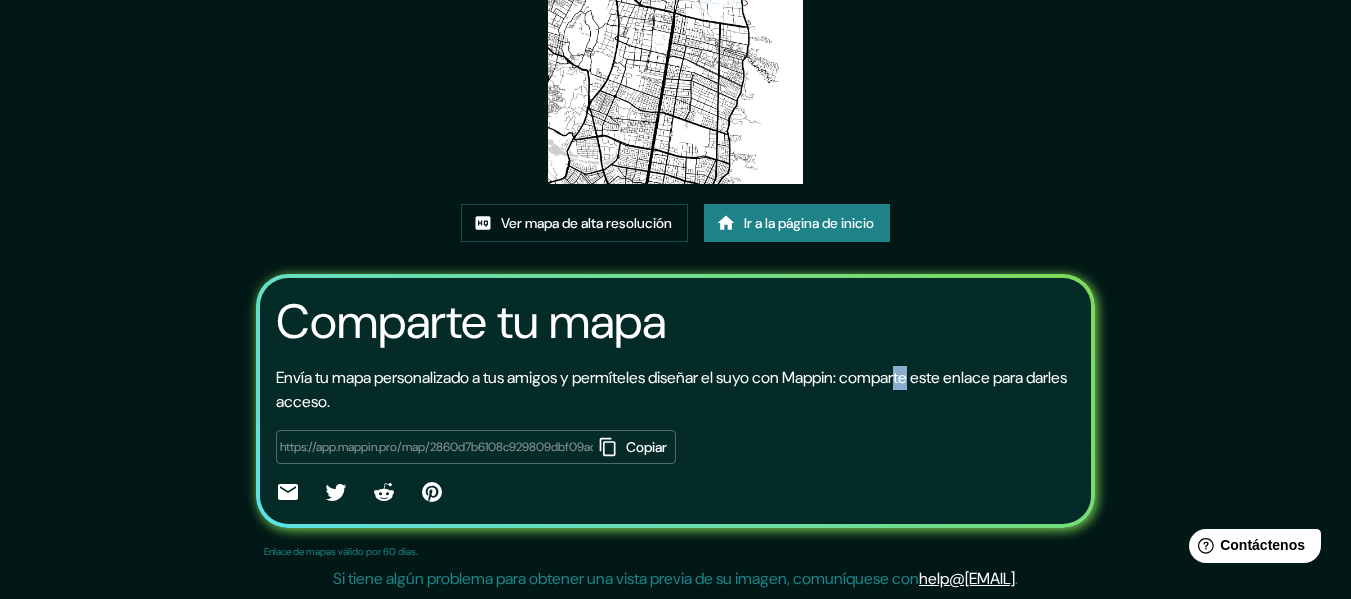 drag, startPoint x: 929, startPoint y: 276, endPoint x: 916, endPoint y: 275, distance: 13.038404 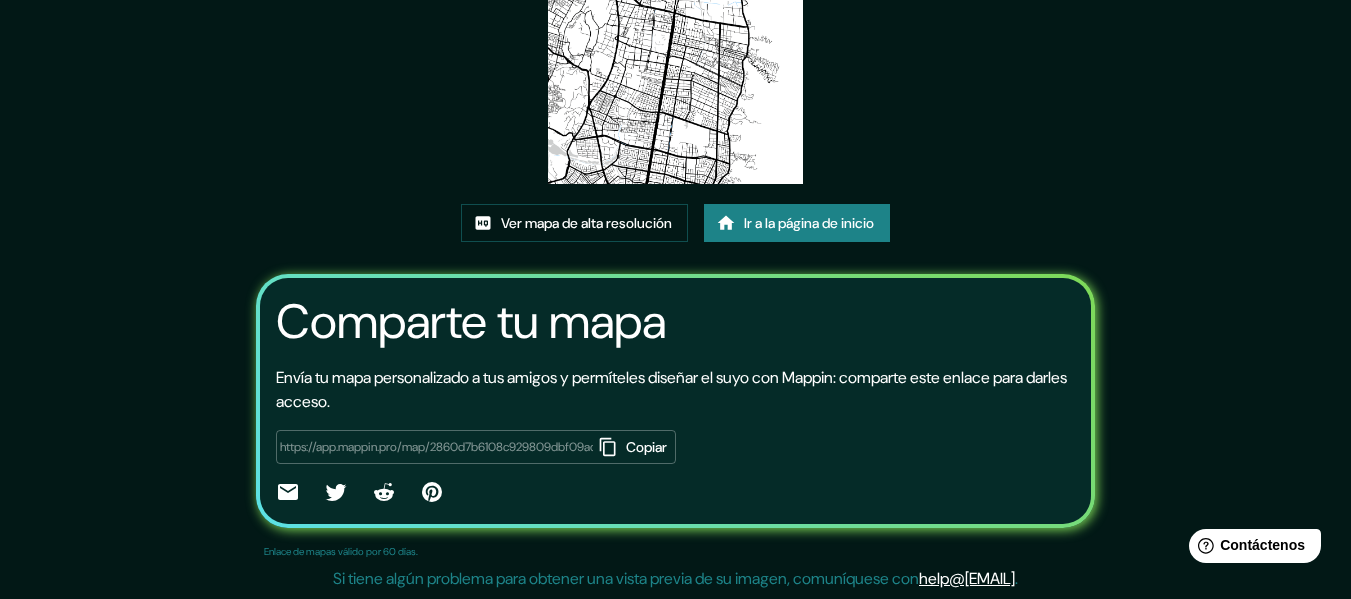 click on "Este mapa fue creado con Mappin Ver mapa de alta resolución Ir a la página de inicio Comparte tu mapa Envía tu mapa personalizado a tus amigos y permíteles diseñar el suyo con Mappin: comparte este enlace para darles acceso. https://app.mappin.pro/map/2860d7b6108c929809dbf09adb832ed95c01d9d9?utm_source=link&utm_campaign=v1&utm_medium=share Copiar ​ Enlace de mapas válido por 60 días. Si tiene algún problema para obtener una vista previa de su imagen, comuníquese con  help@mappin.pro  ." at bounding box center (675, 168) 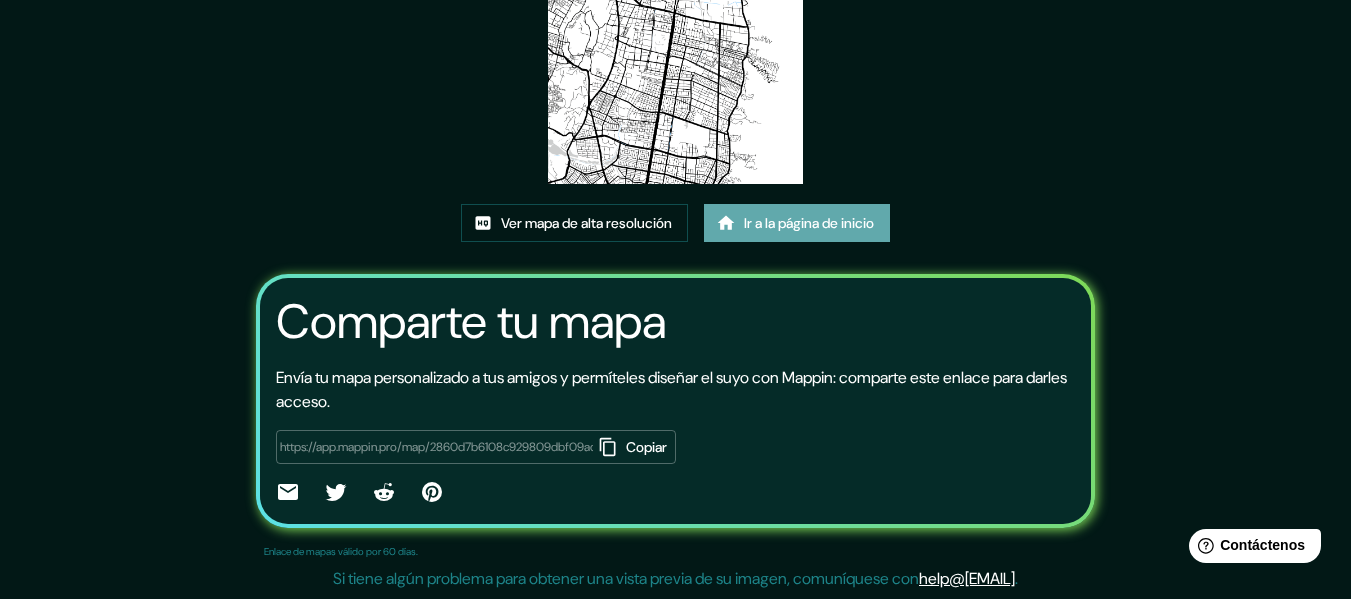 click on "Ir a la página de inicio" at bounding box center (809, 224) 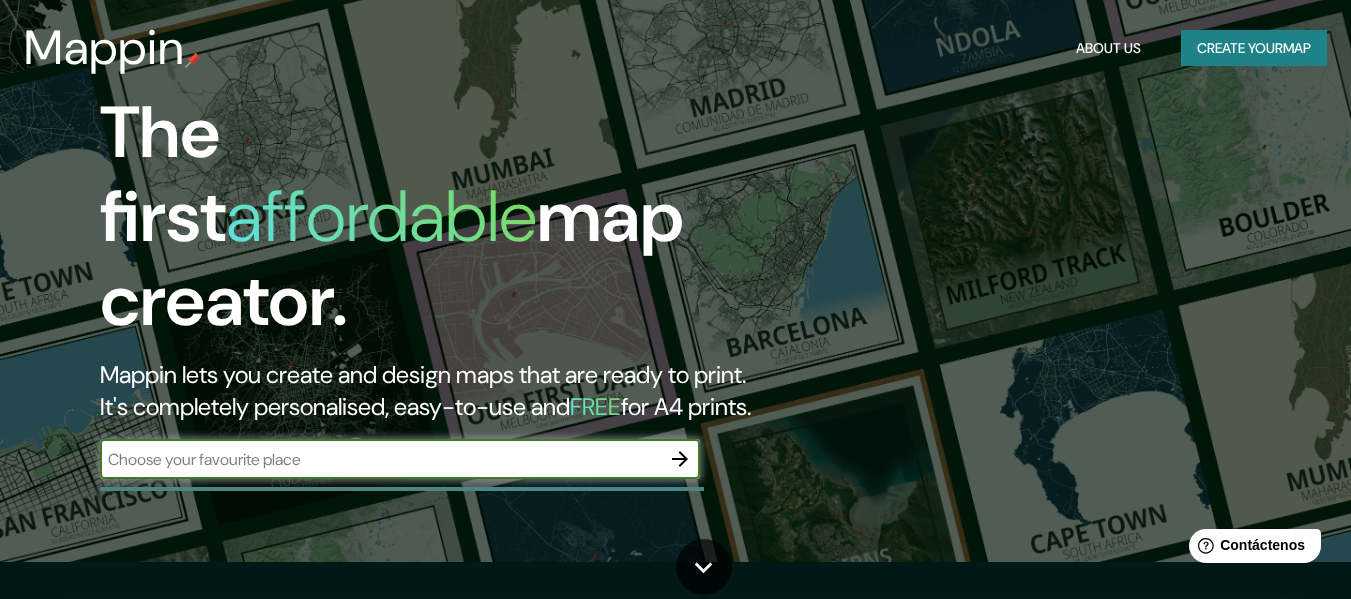 scroll, scrollTop: 0, scrollLeft: 0, axis: both 